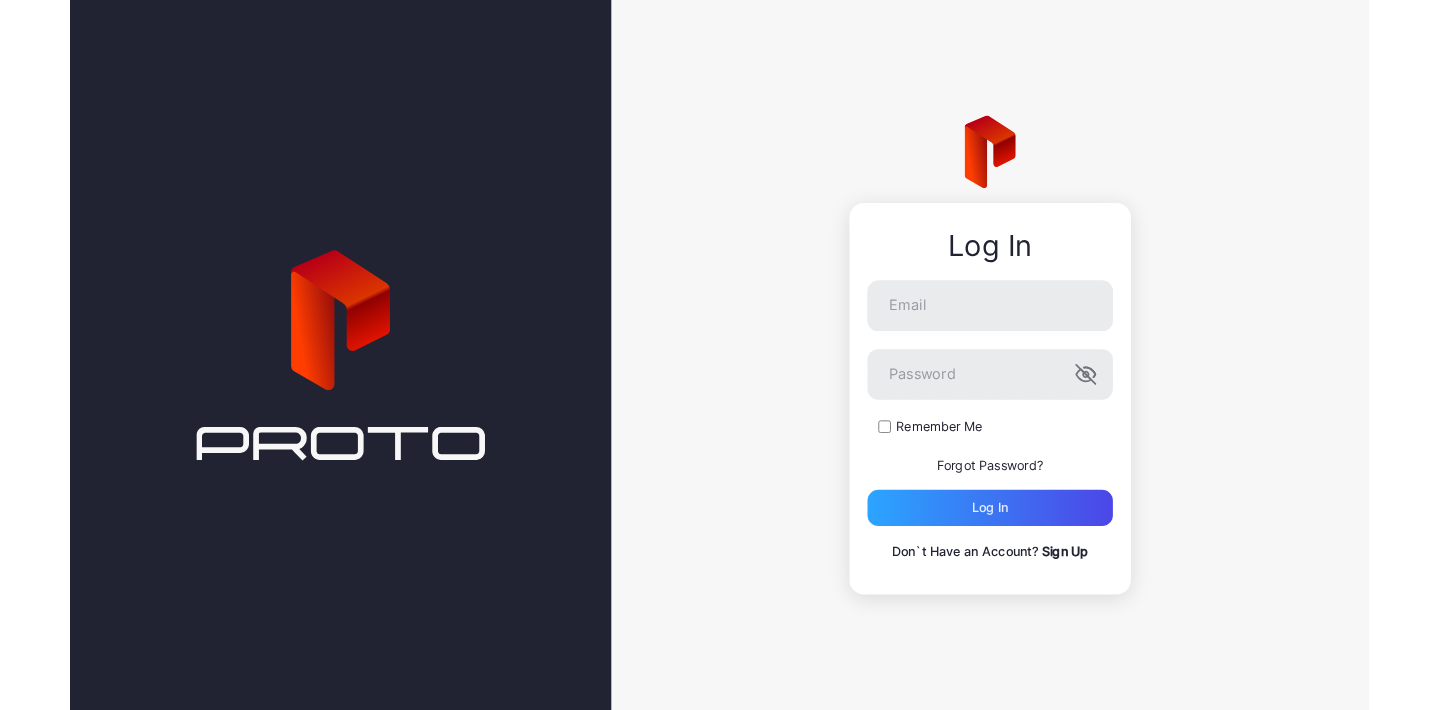 scroll, scrollTop: 0, scrollLeft: 0, axis: both 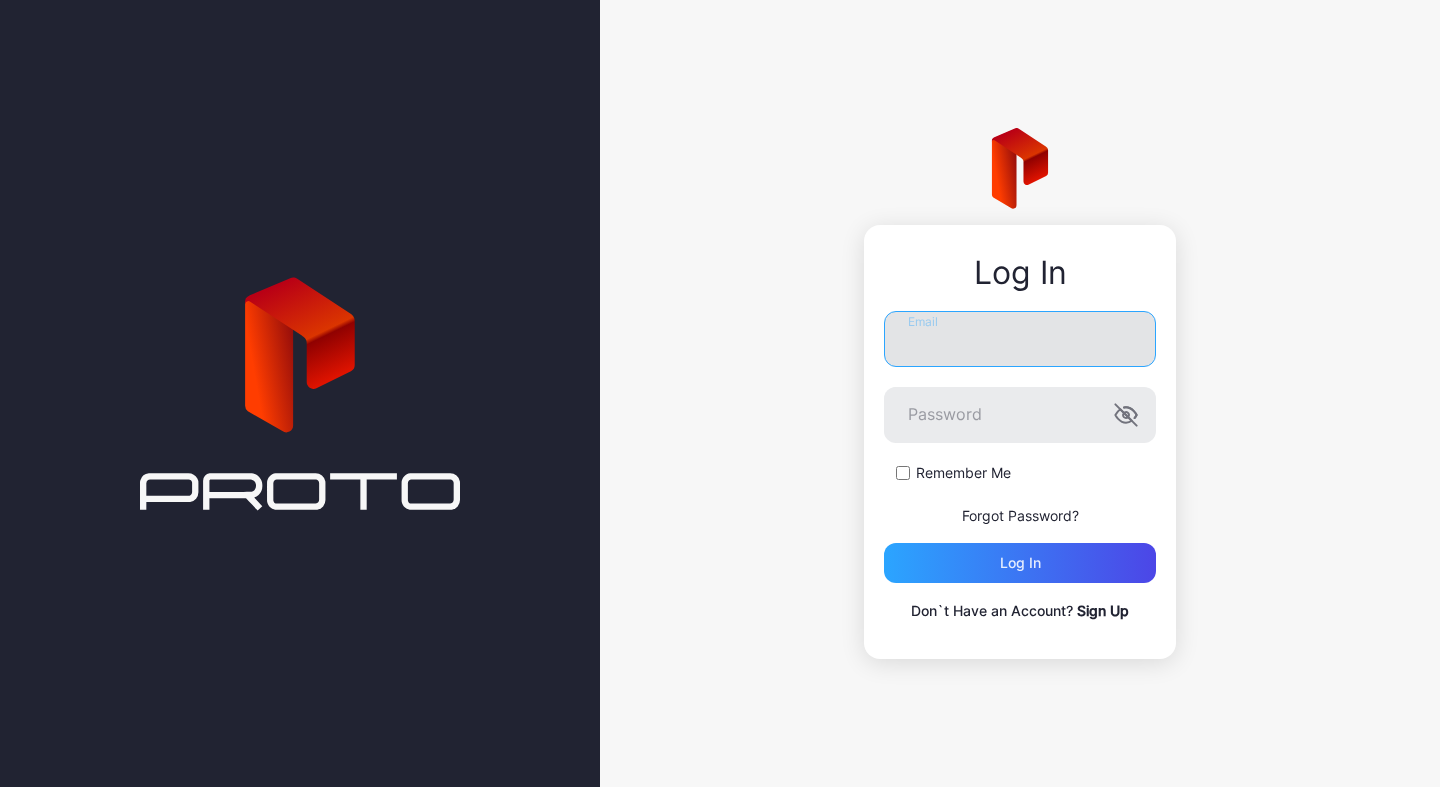 click on "Email" at bounding box center [1020, 339] 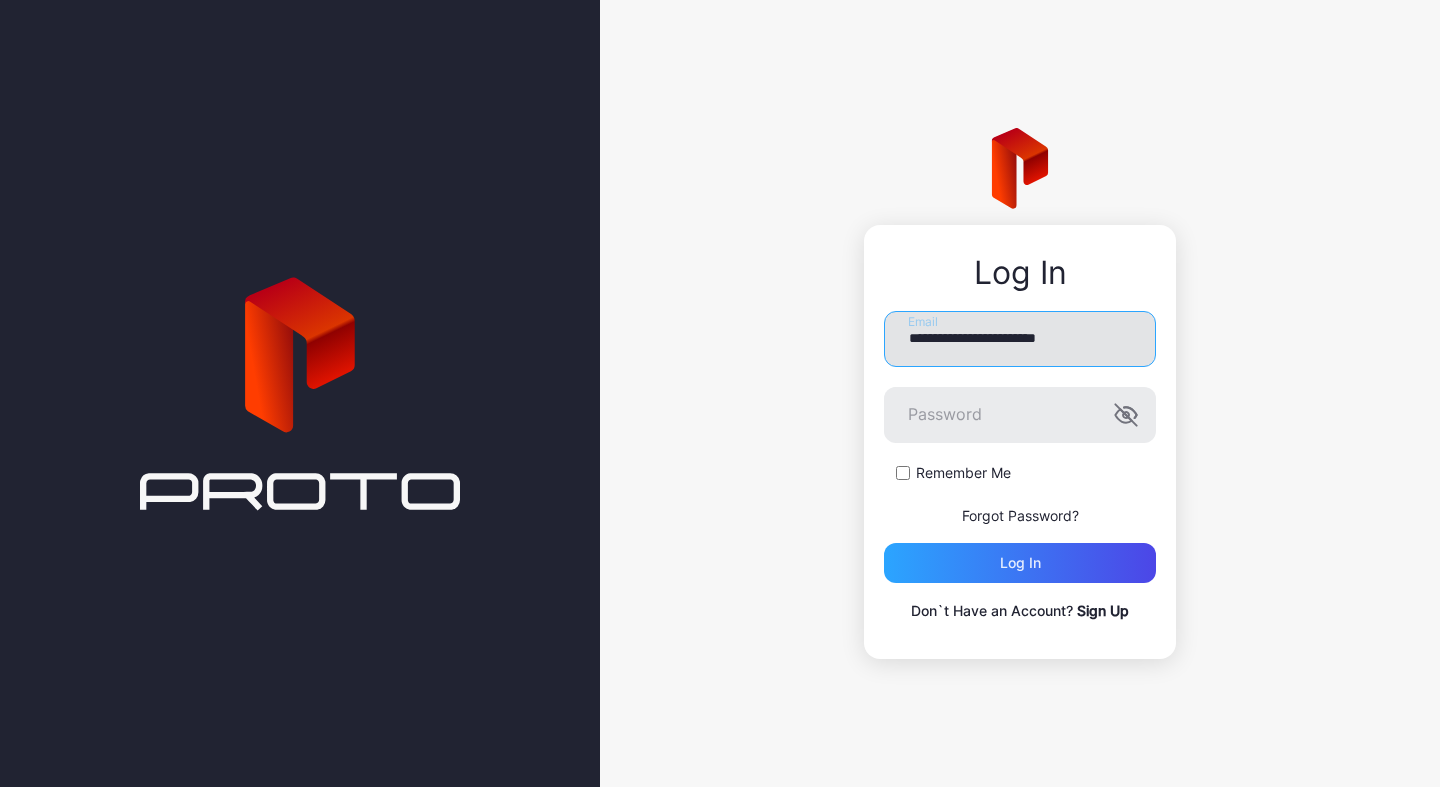 type on "**********" 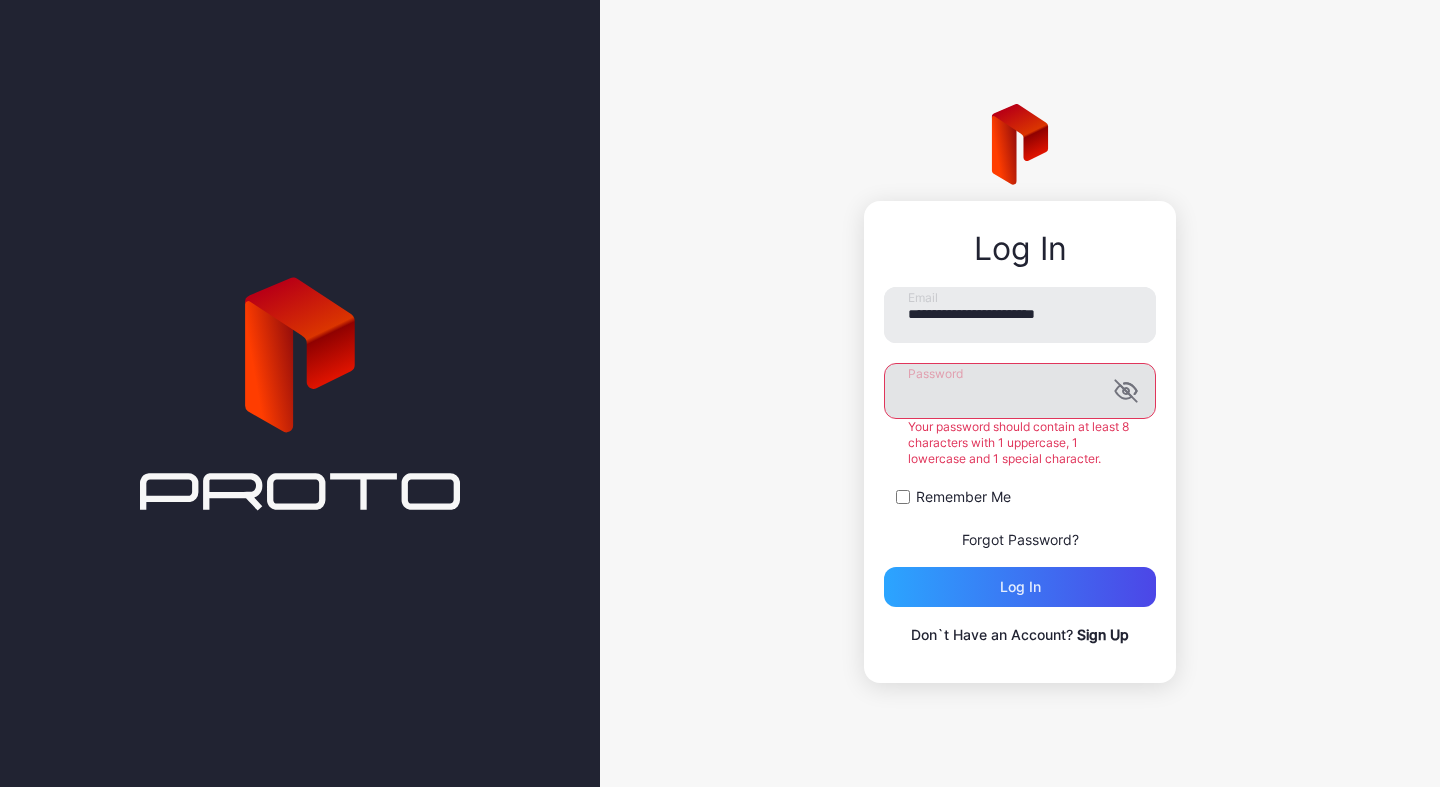 click 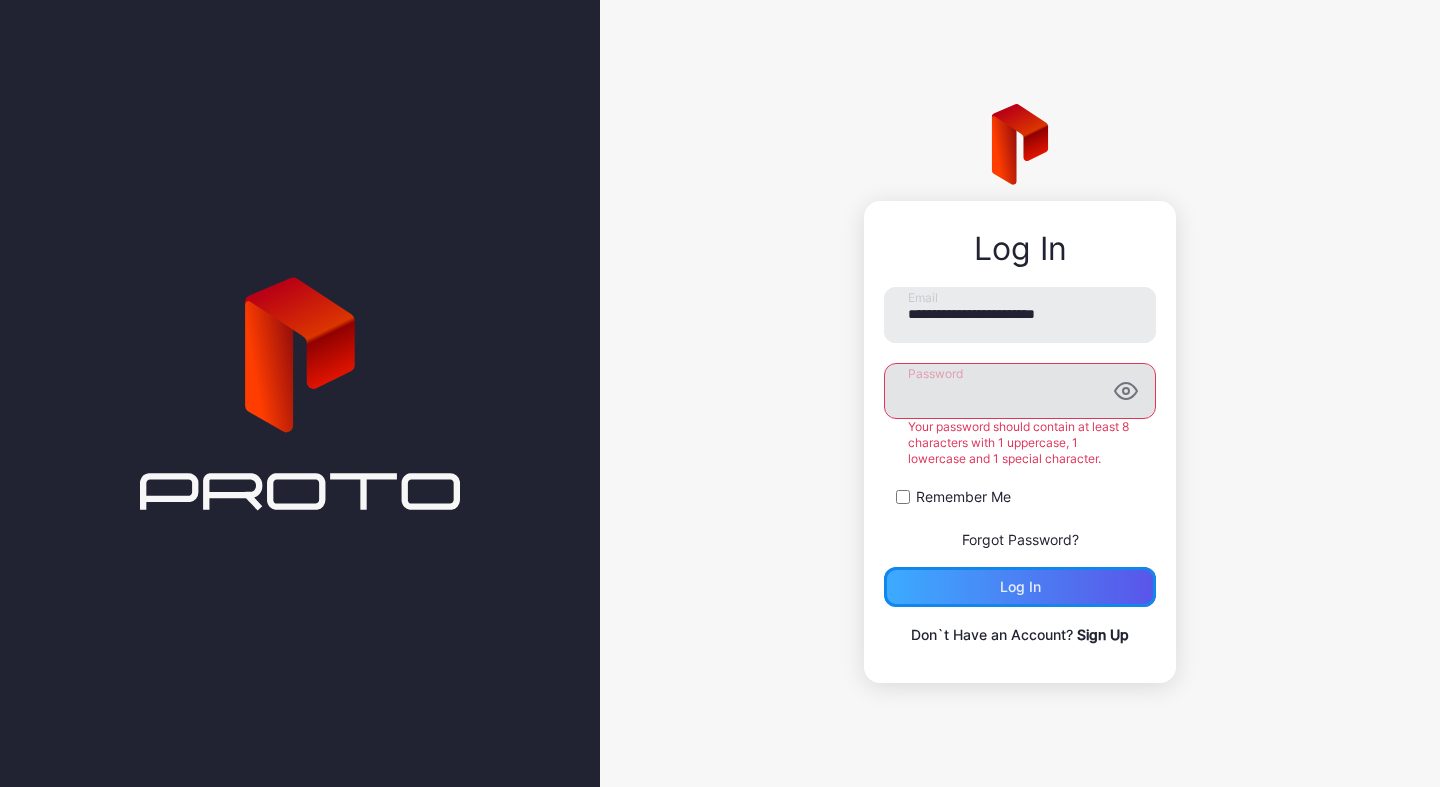 click on "Log in" at bounding box center (1020, 587) 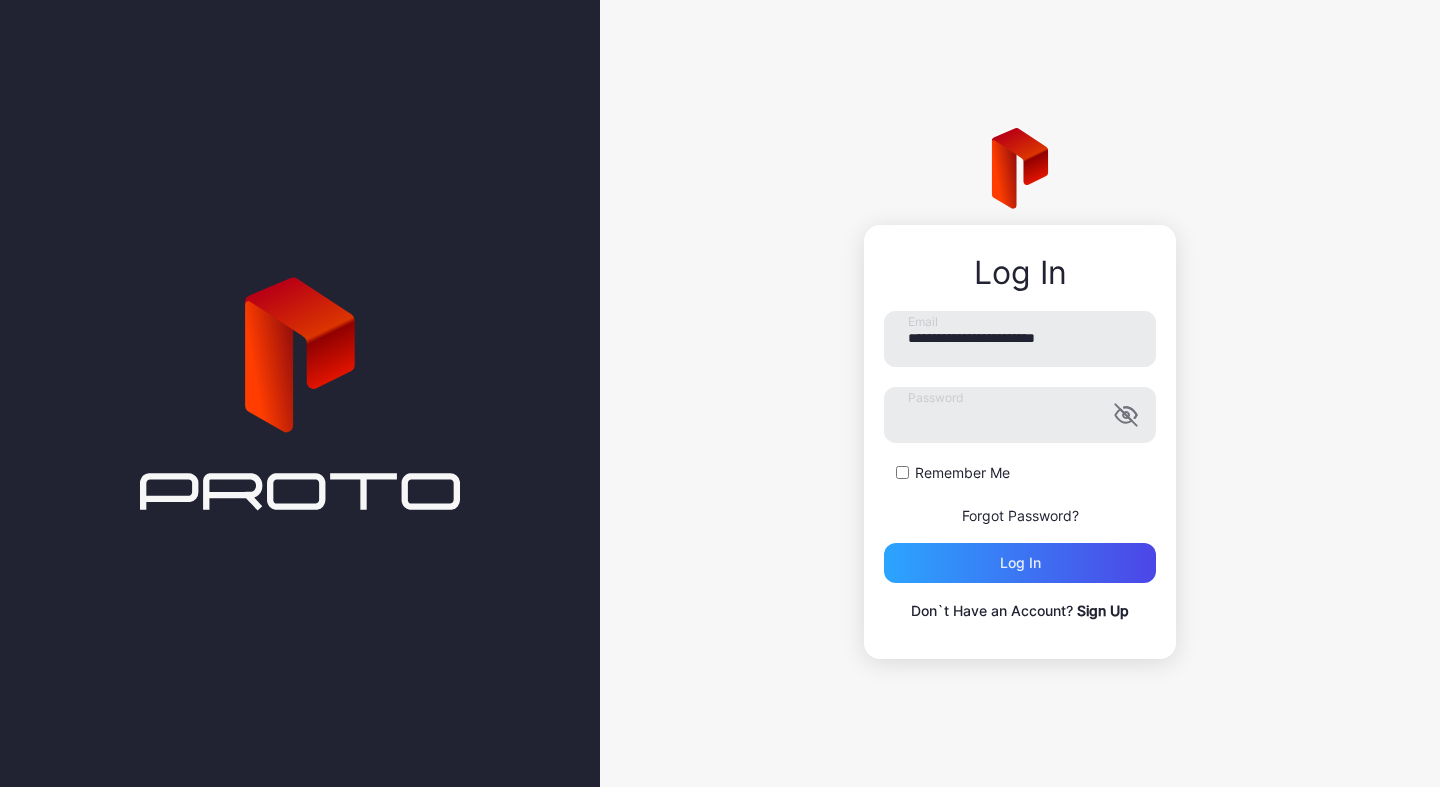 scroll, scrollTop: 0, scrollLeft: 0, axis: both 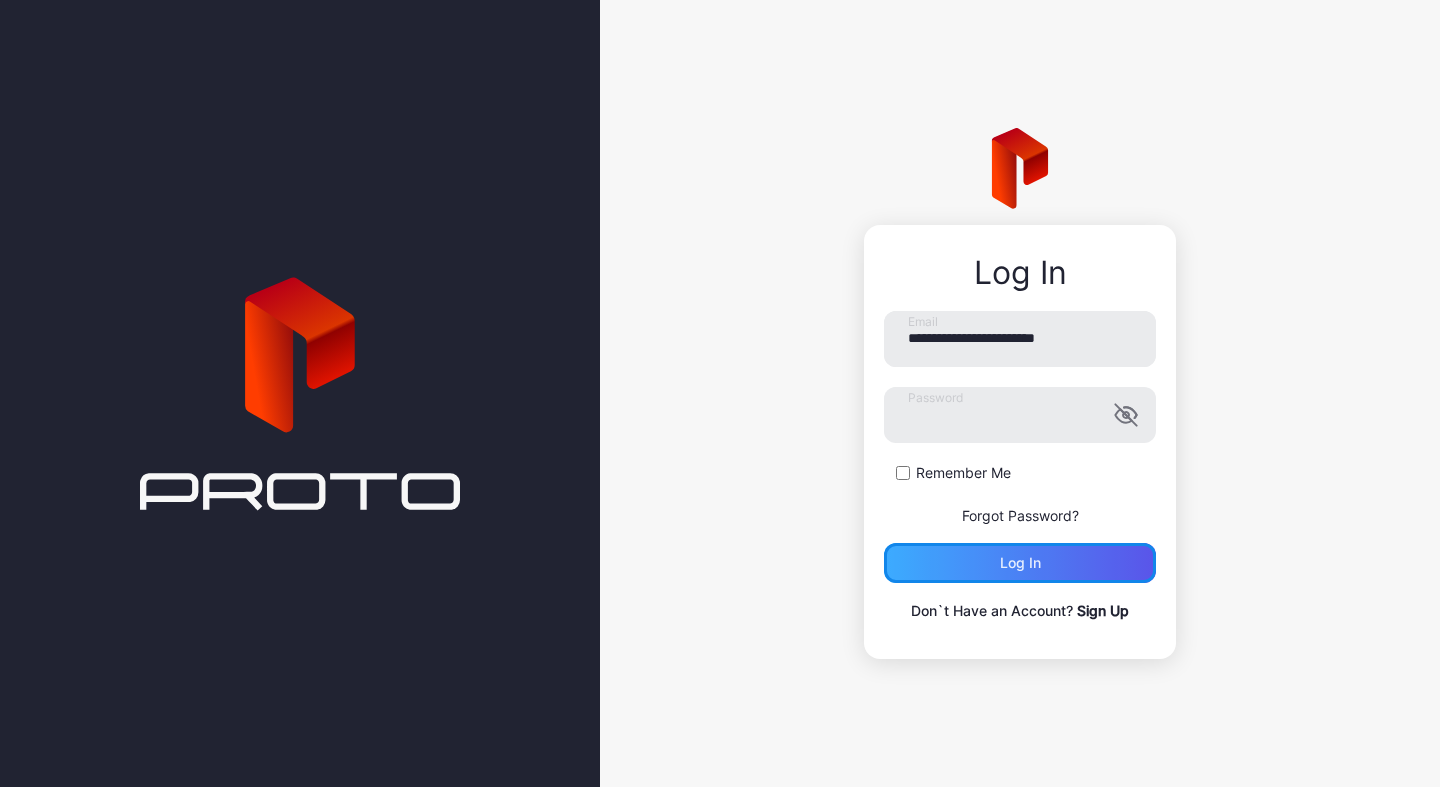 click on "Log in" at bounding box center (1020, 563) 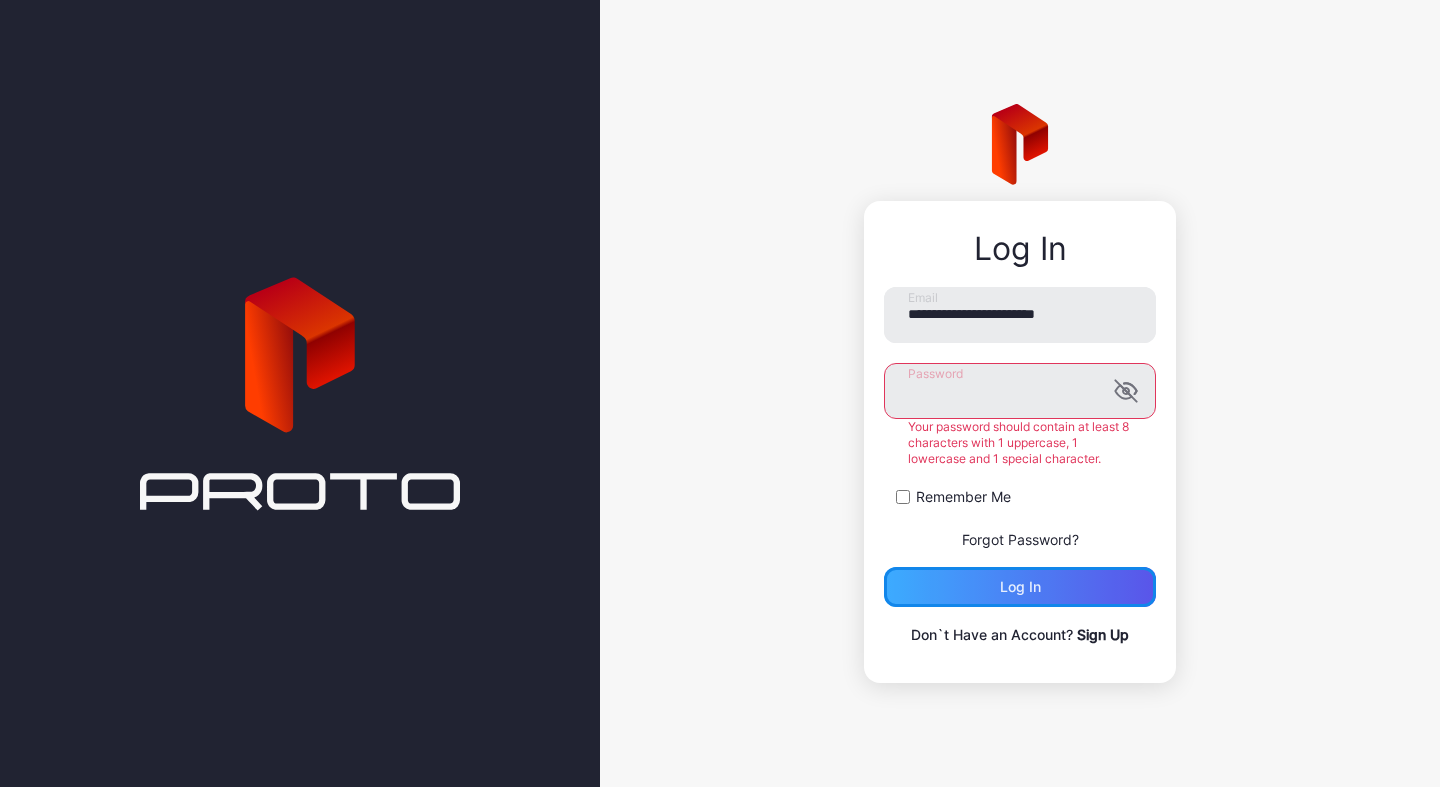 click on "Log in" at bounding box center [1020, 587] 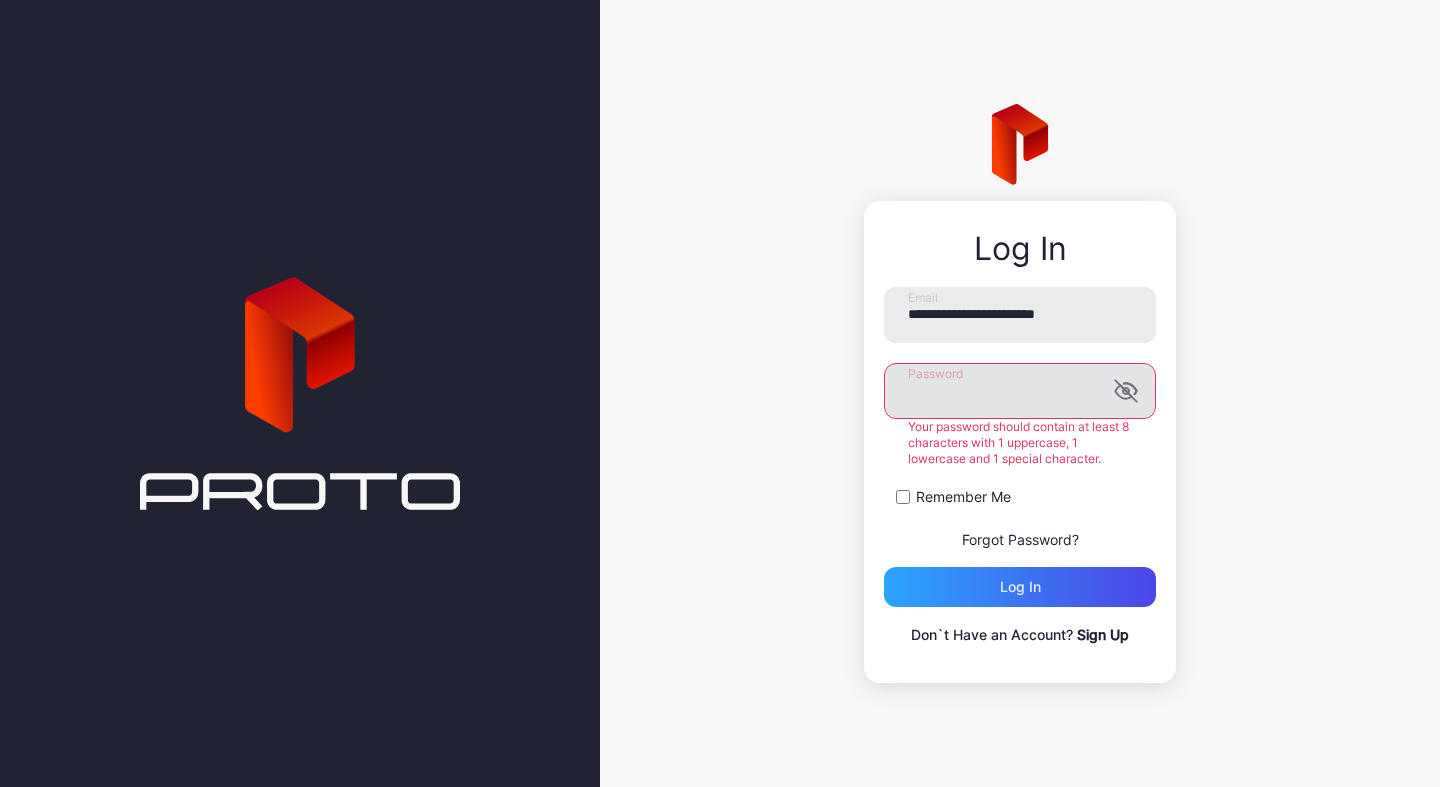 click 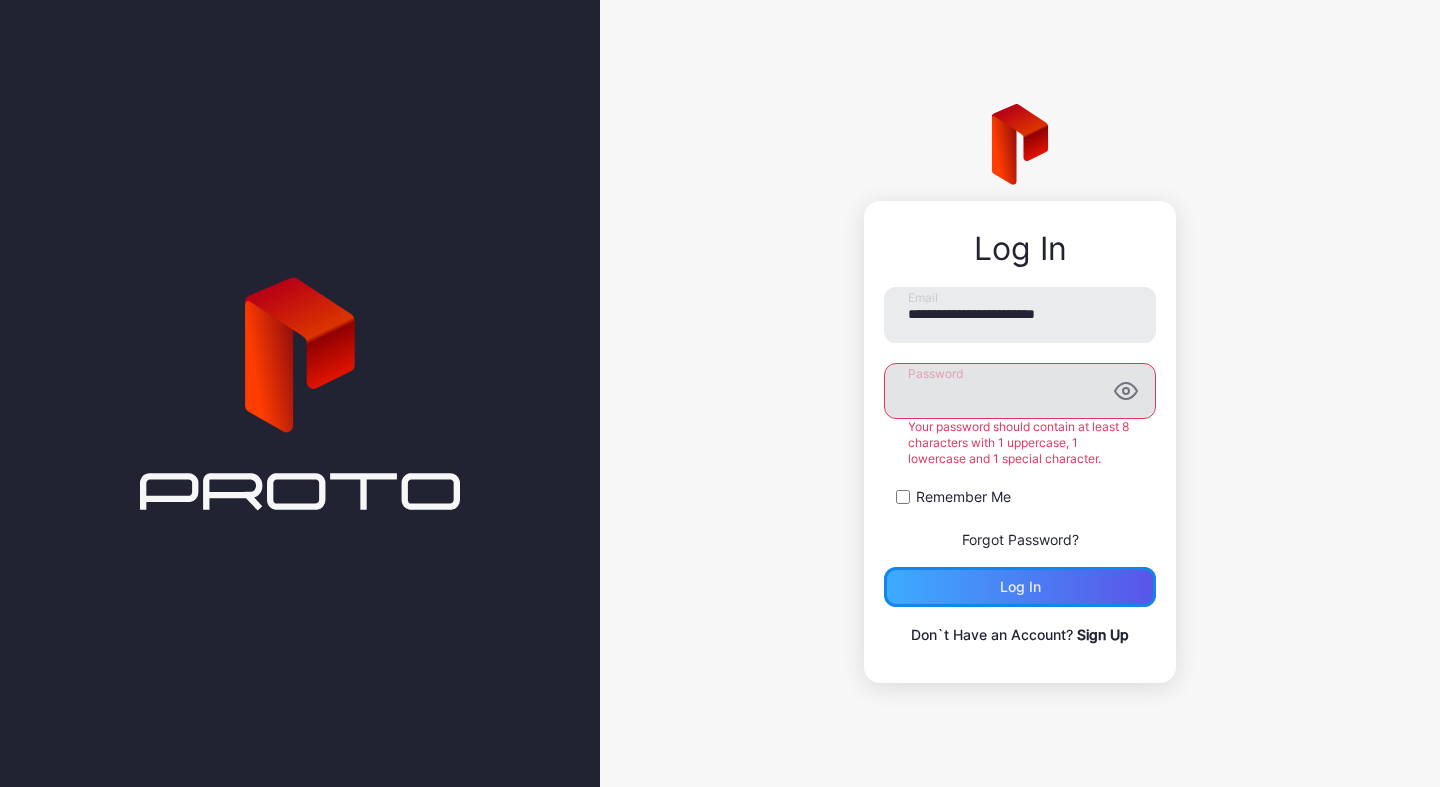 click on "Log in" at bounding box center [1020, 587] 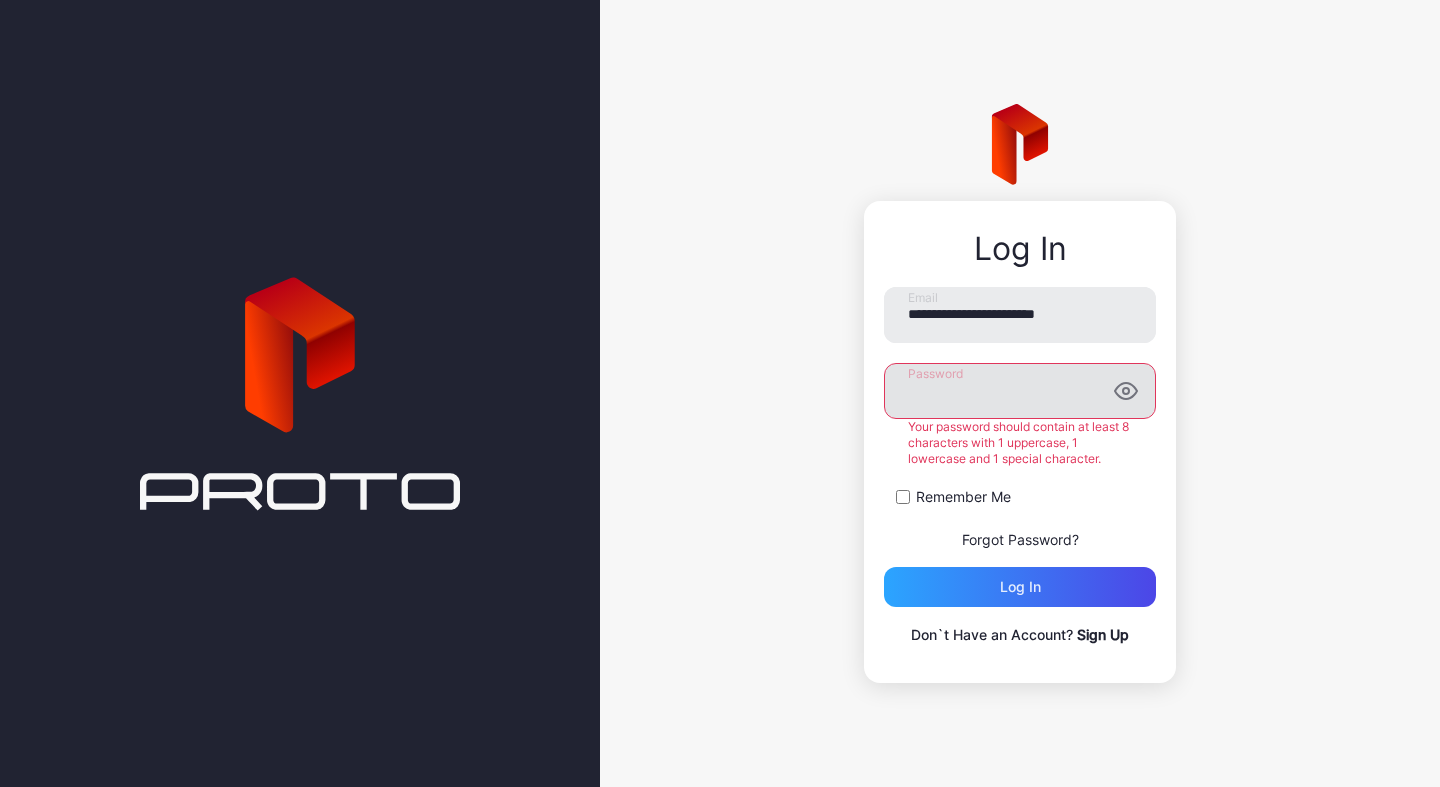 click on "Log in" at bounding box center (1020, 587) 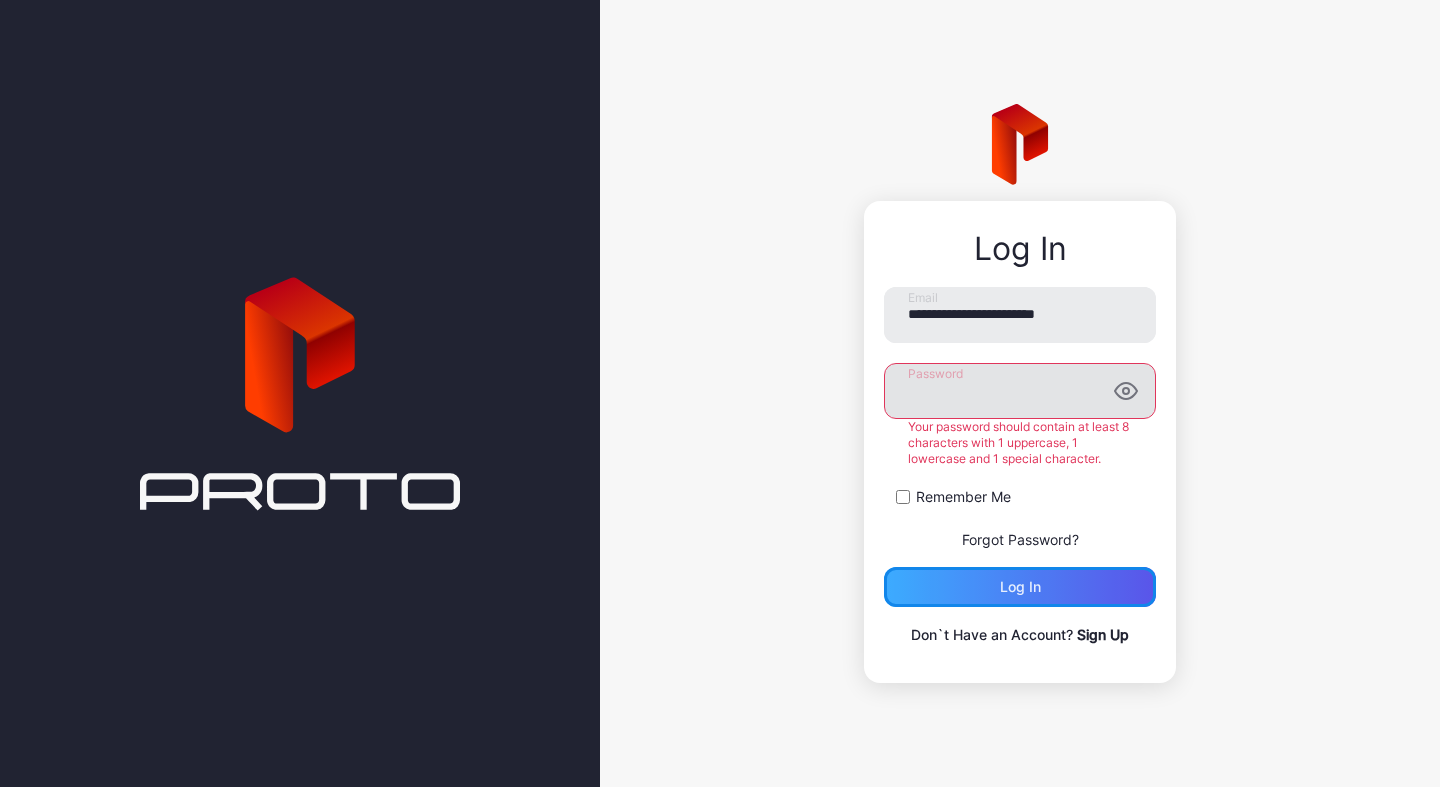 click on "Log in" at bounding box center (1020, 587) 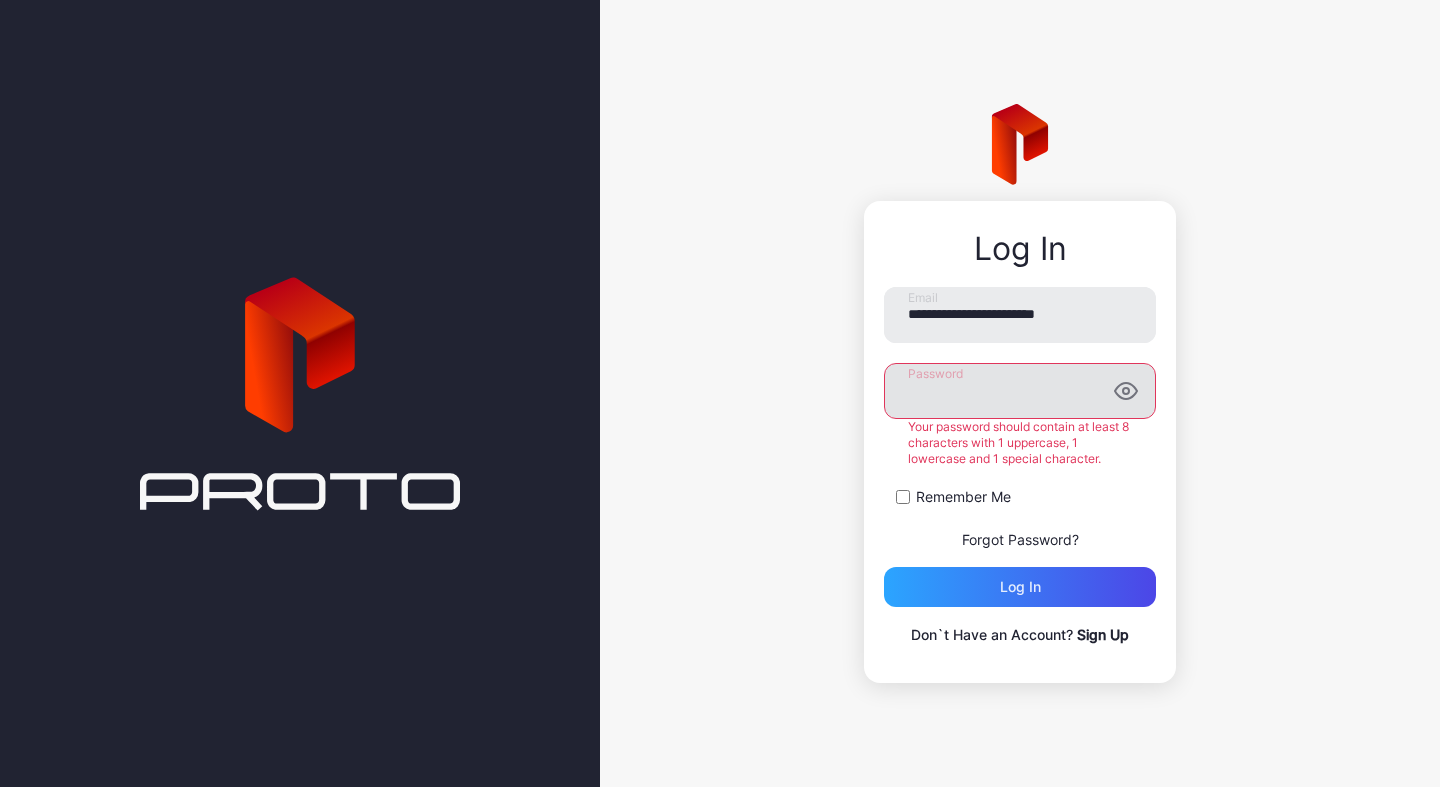 click on "Forgot Password?" at bounding box center [1020, 539] 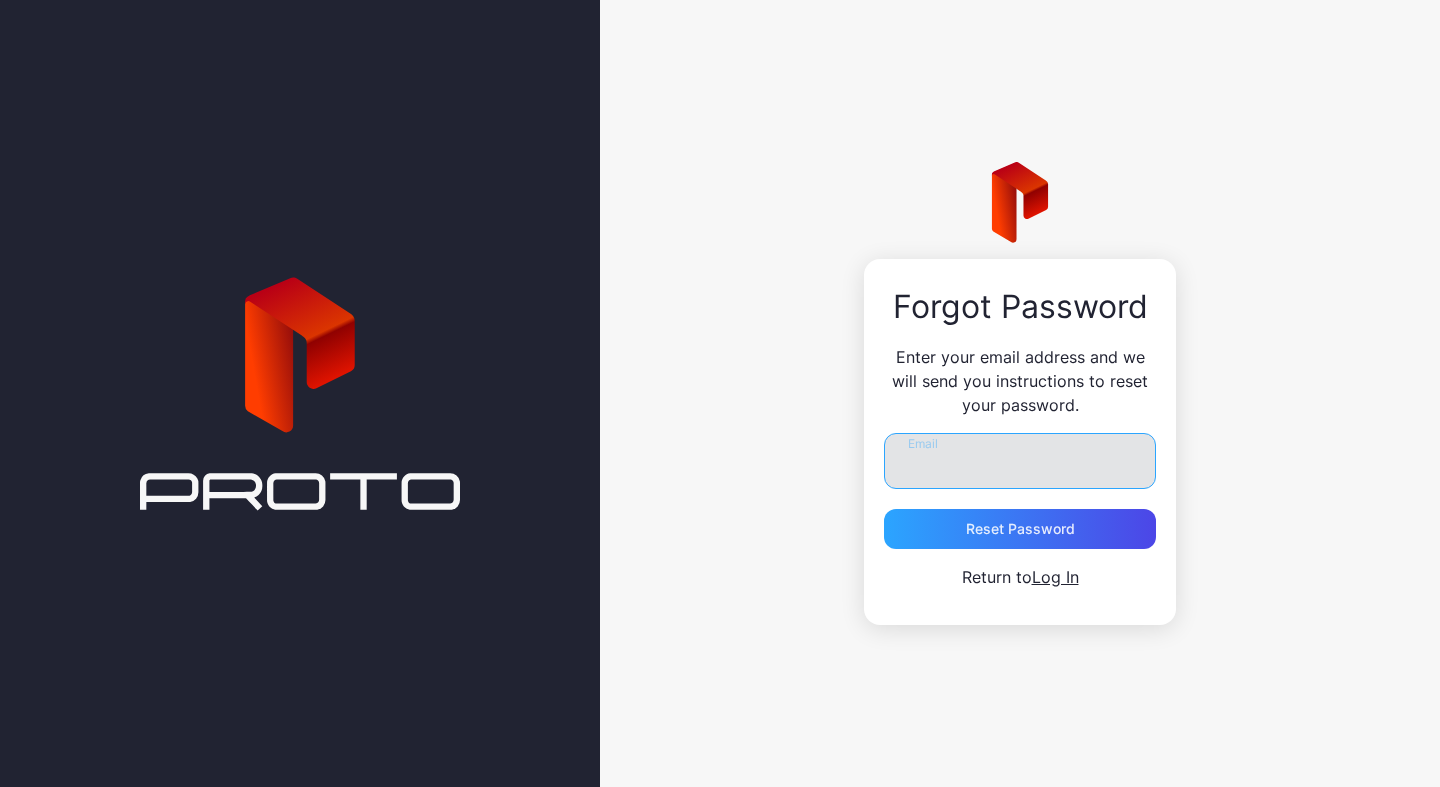 click on "Email" at bounding box center (1020, 461) 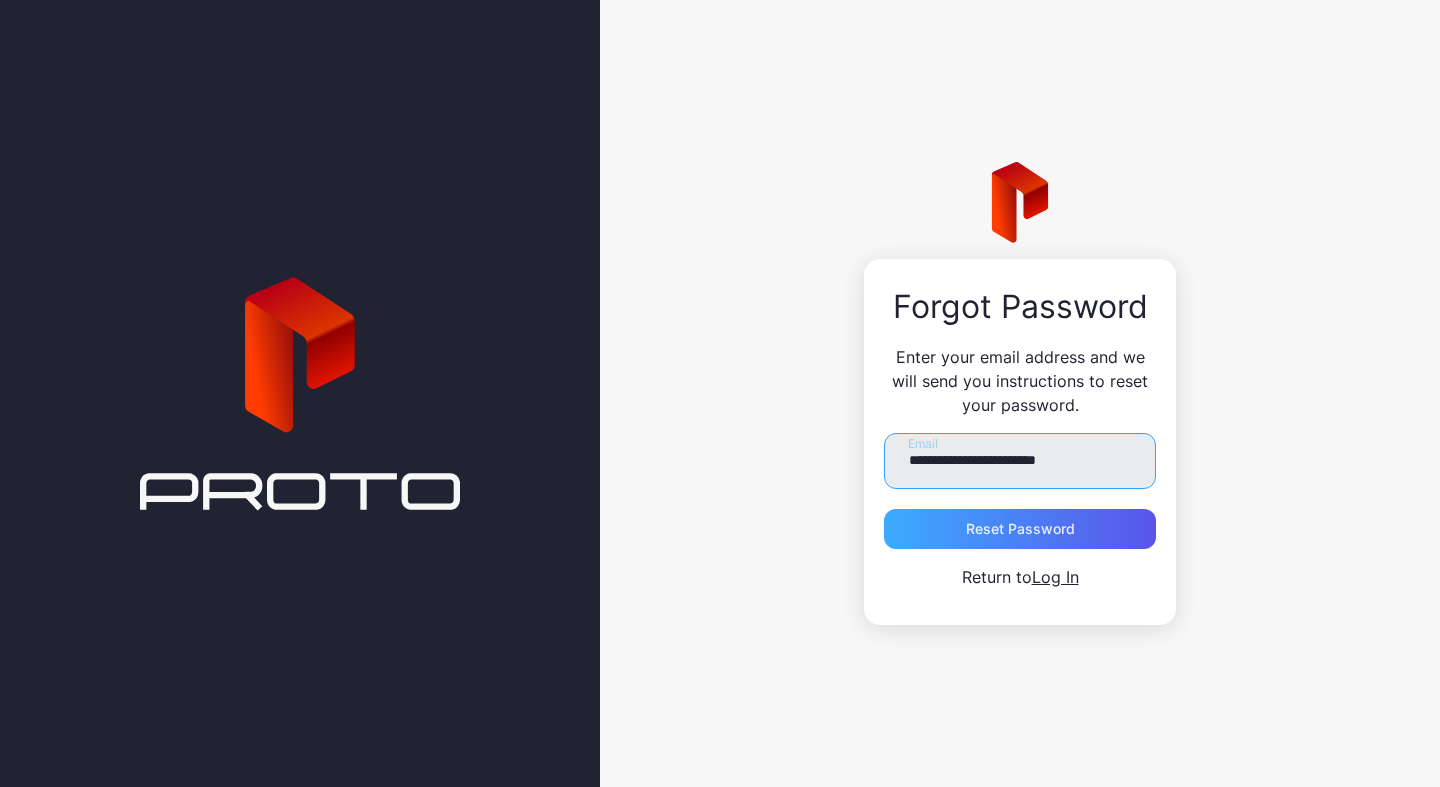 type on "**********" 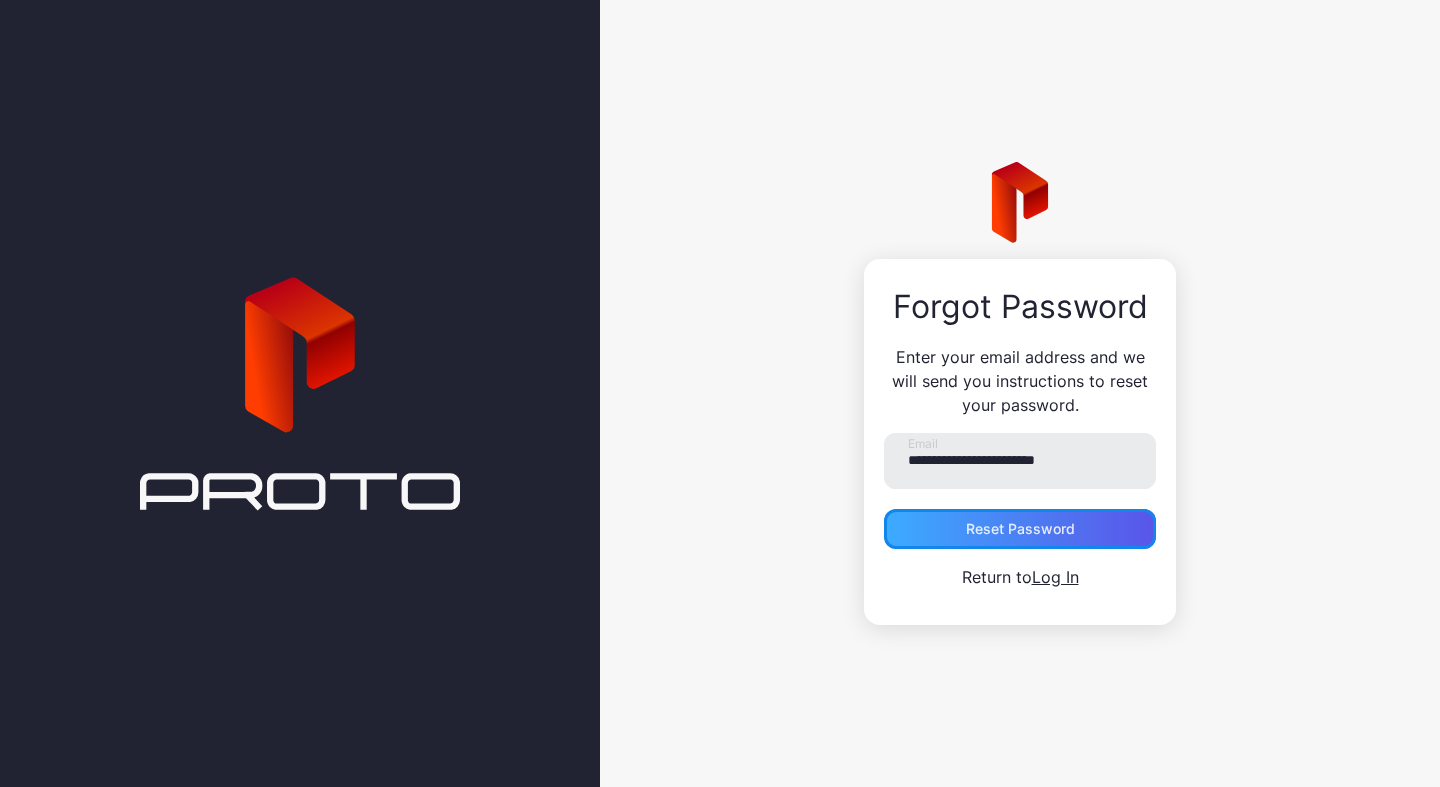 click on "Reset Password" at bounding box center (1020, 529) 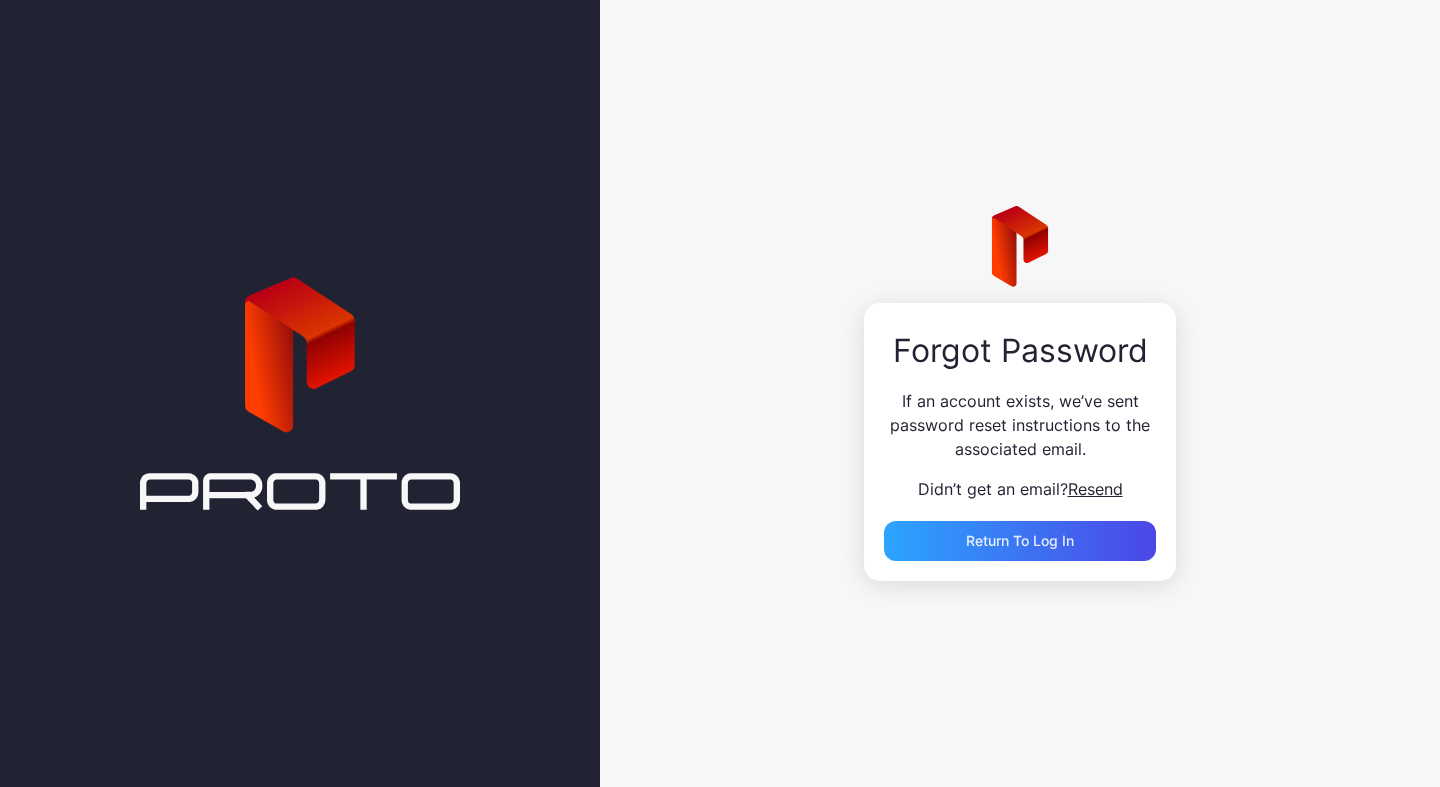 click on "Resend" at bounding box center [1095, 489] 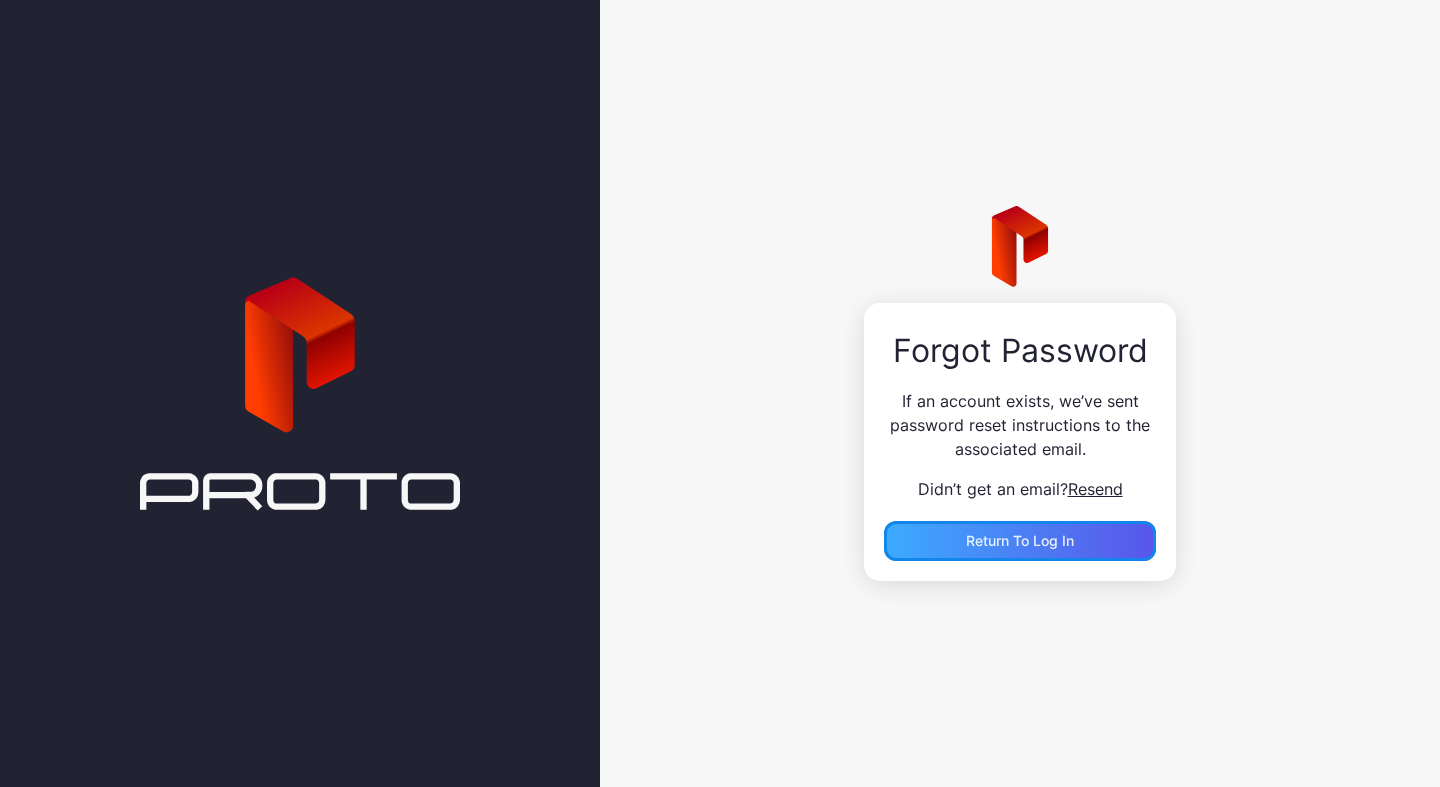 click on "Return to Log In" at bounding box center [1020, 540] 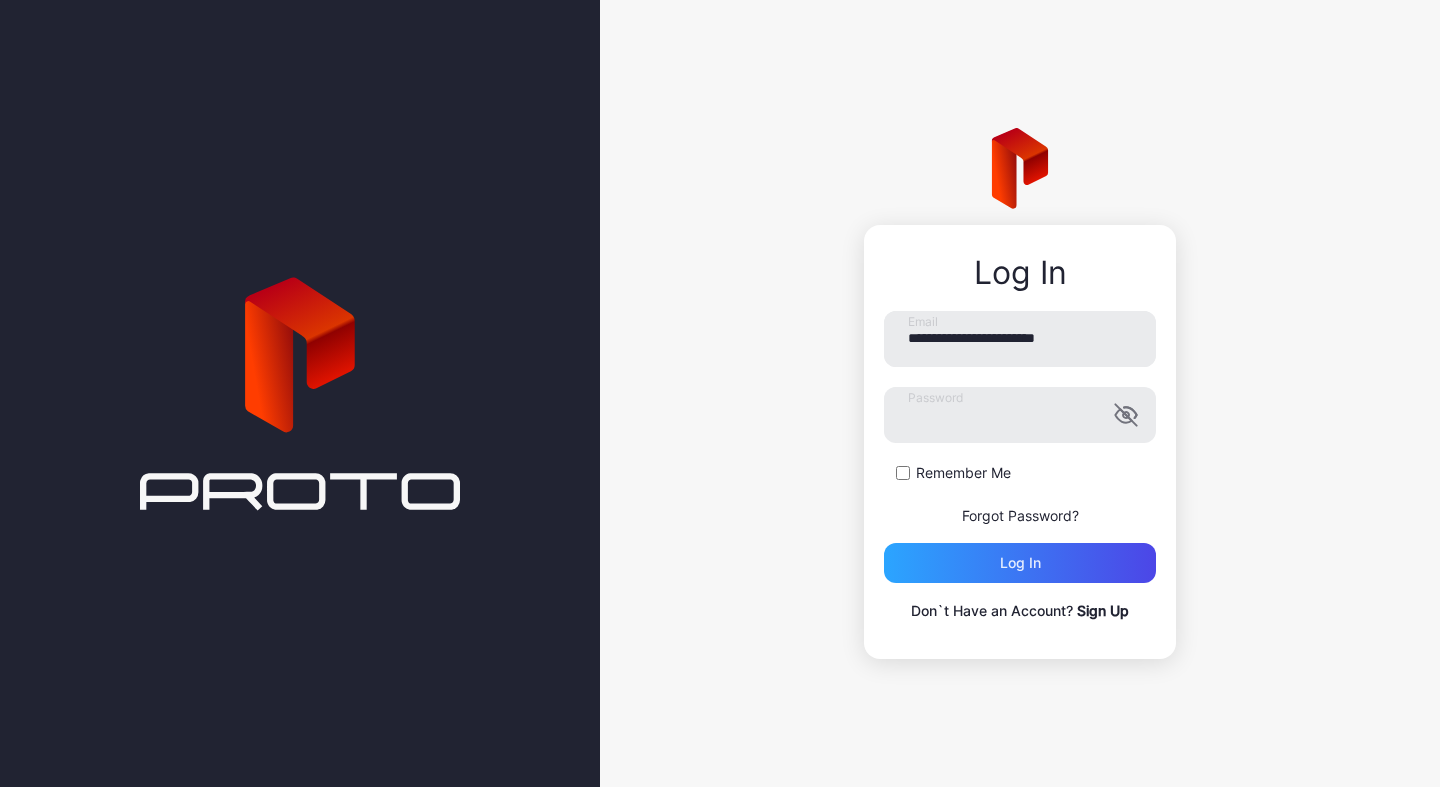 click on "Sign Up" at bounding box center (1103, 610) 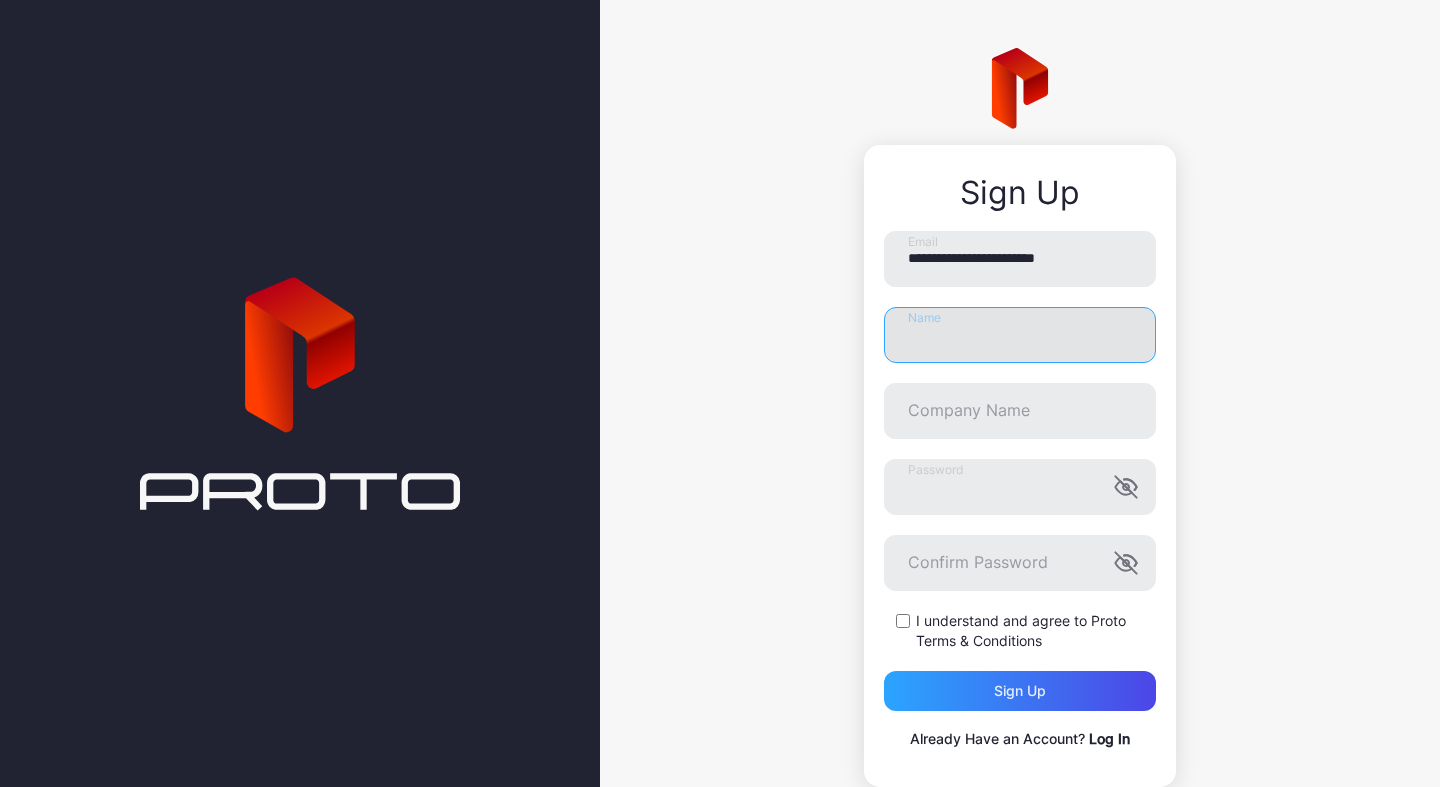 click on "Name" at bounding box center (1020, 335) 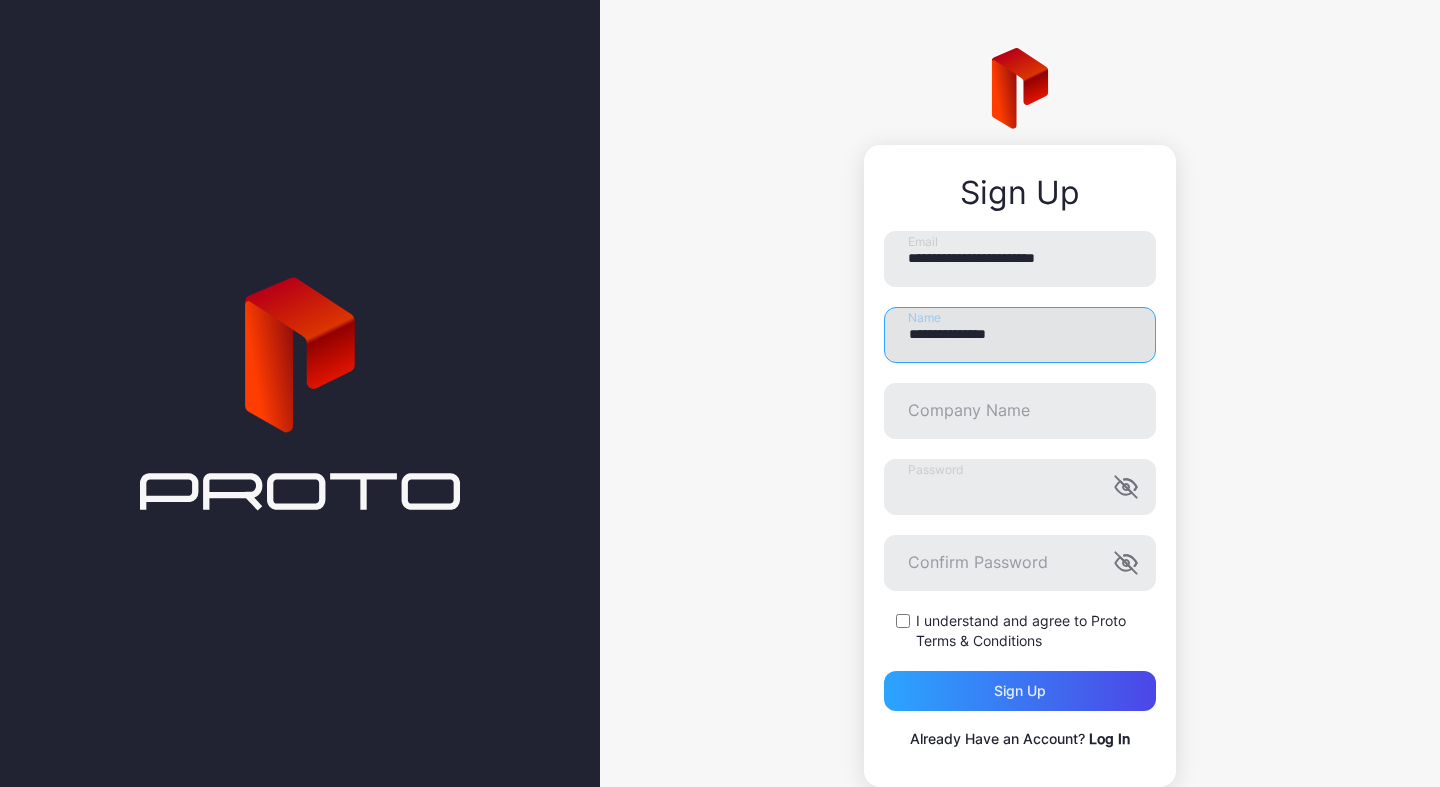type on "**********" 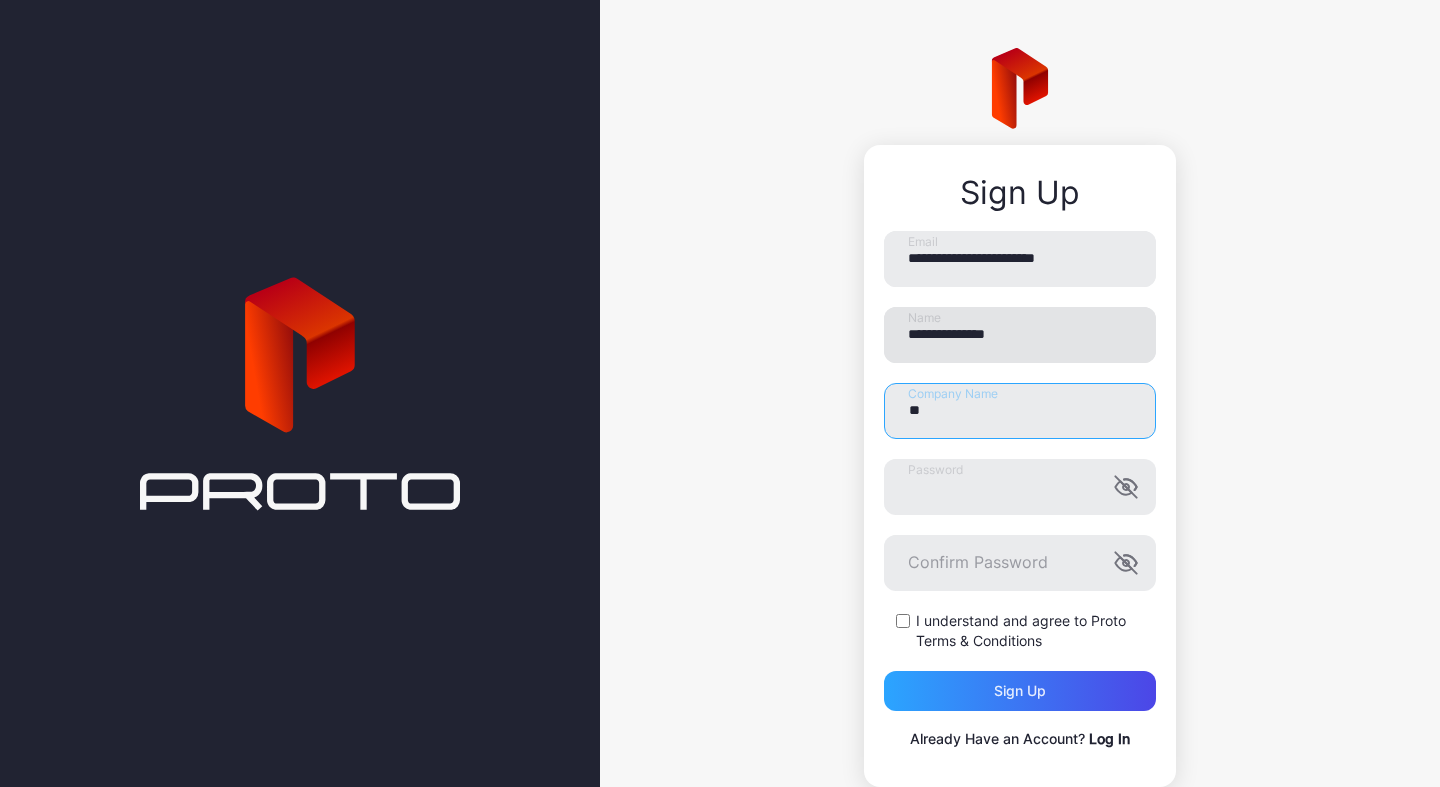 type on "*" 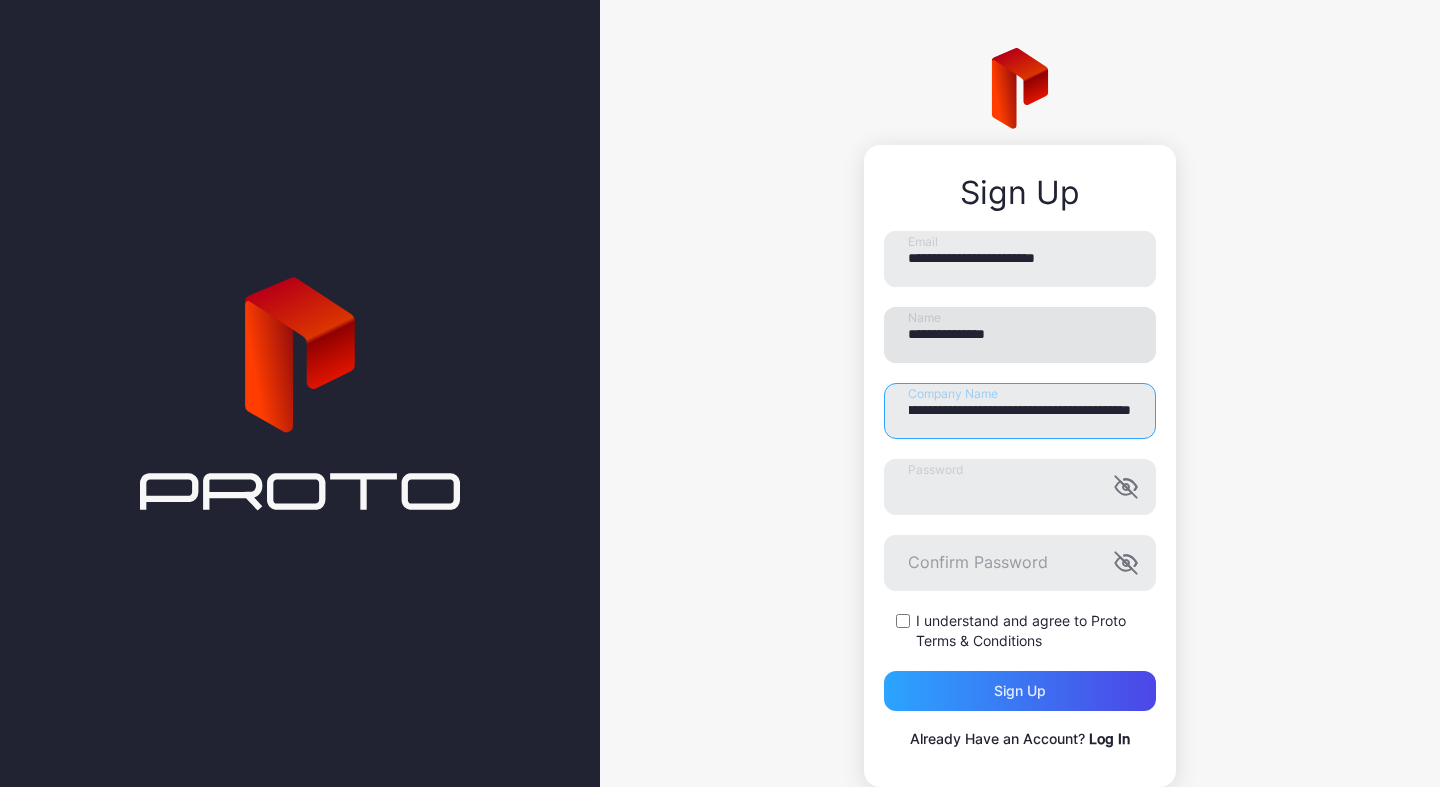 scroll, scrollTop: 0, scrollLeft: 102, axis: horizontal 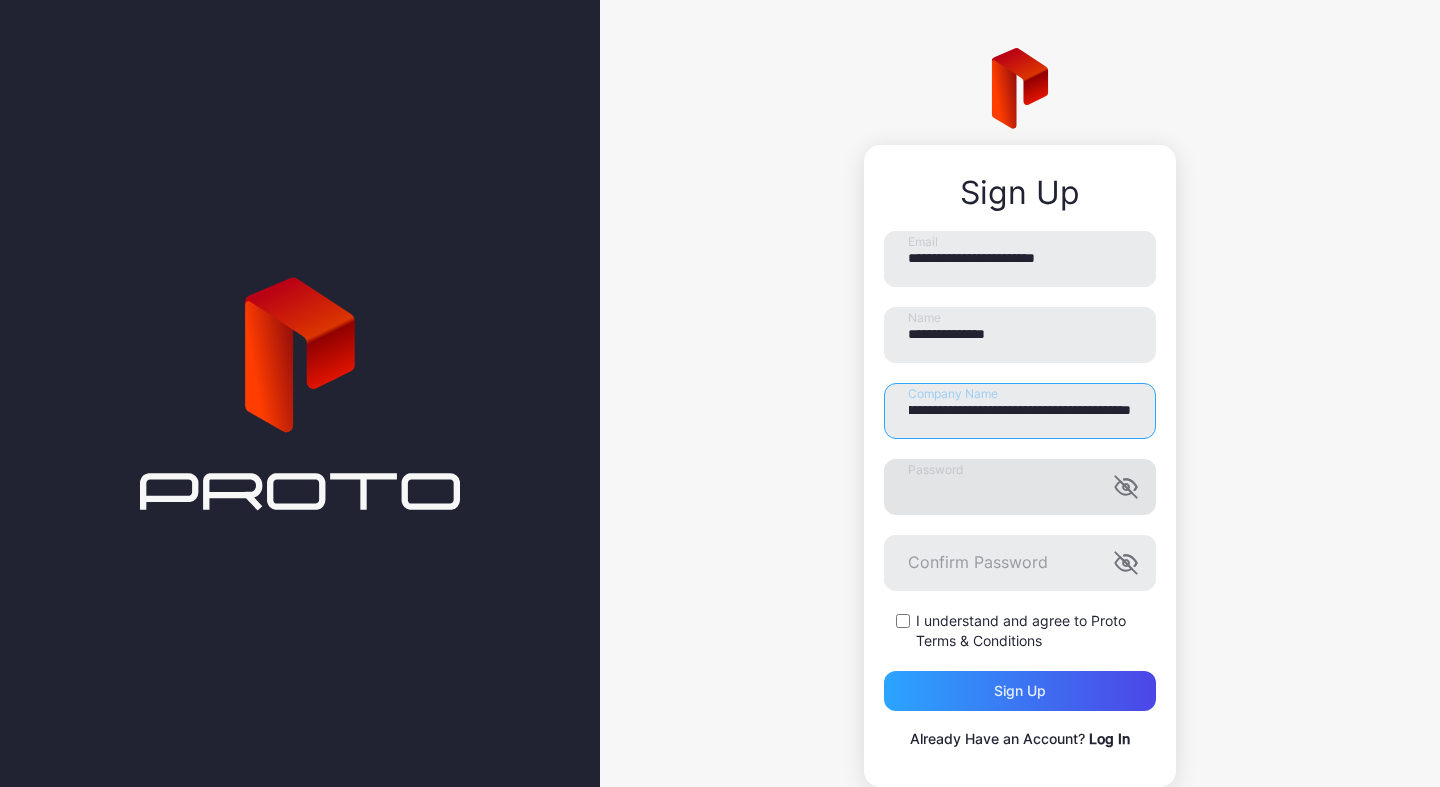 type on "**********" 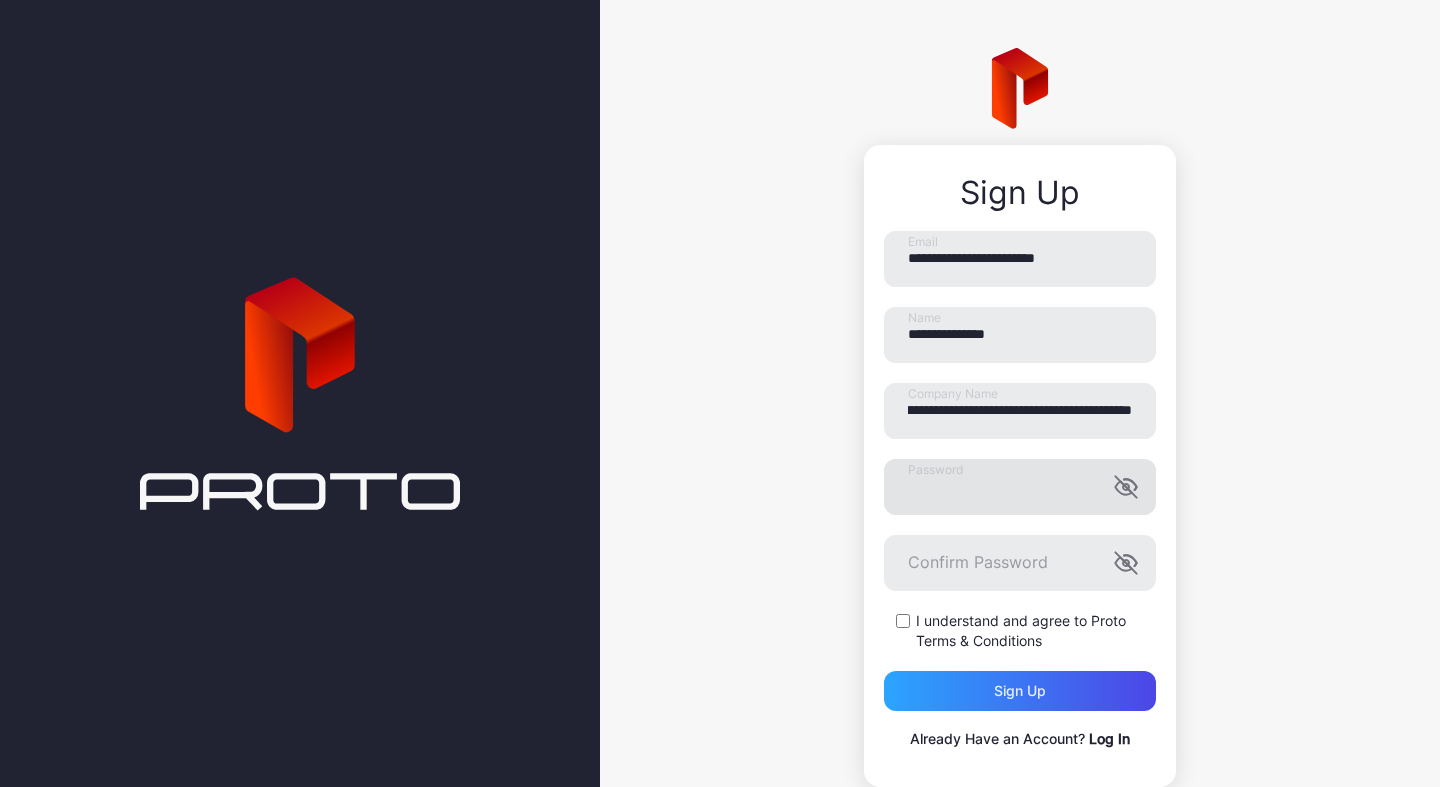 scroll, scrollTop: 0, scrollLeft: 100, axis: horizontal 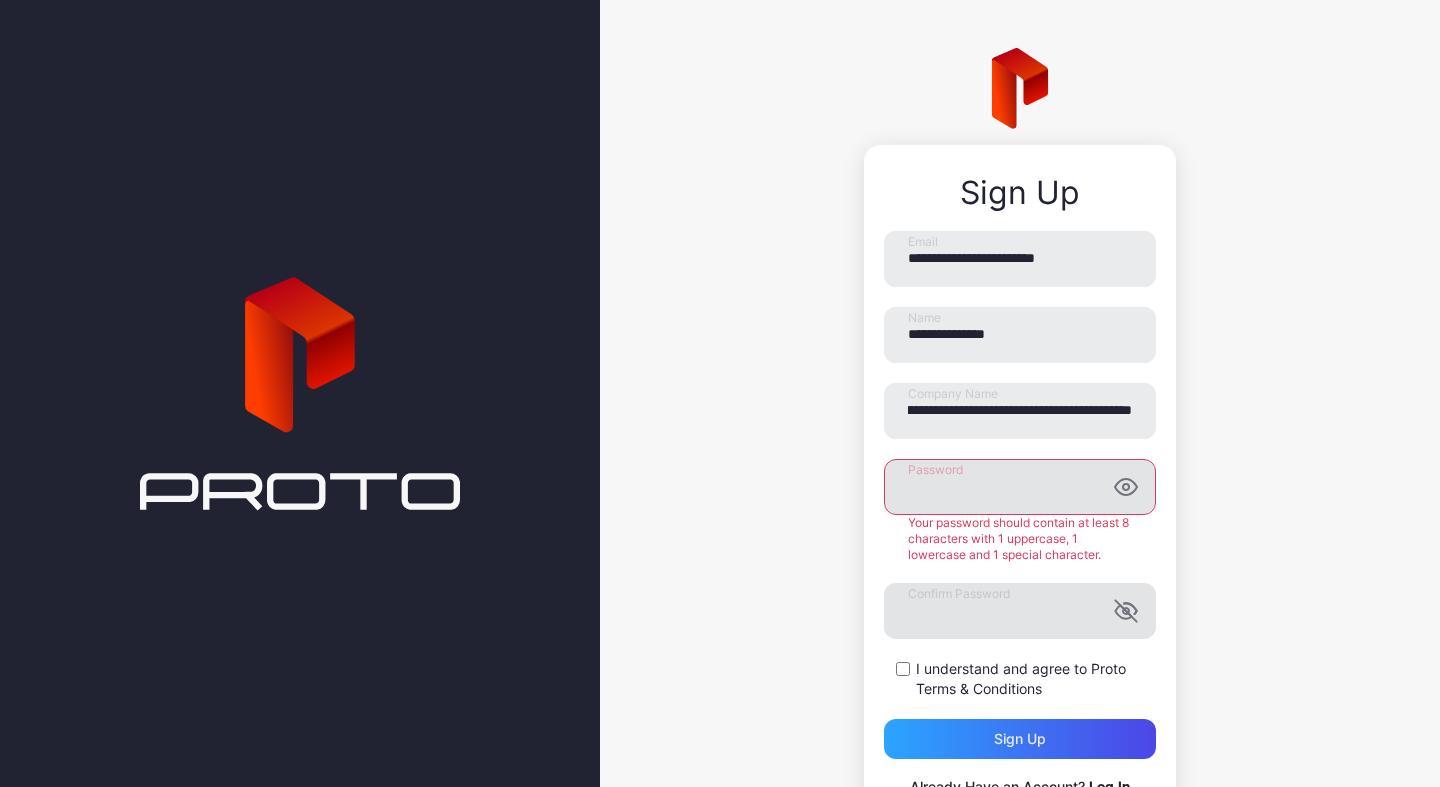 click 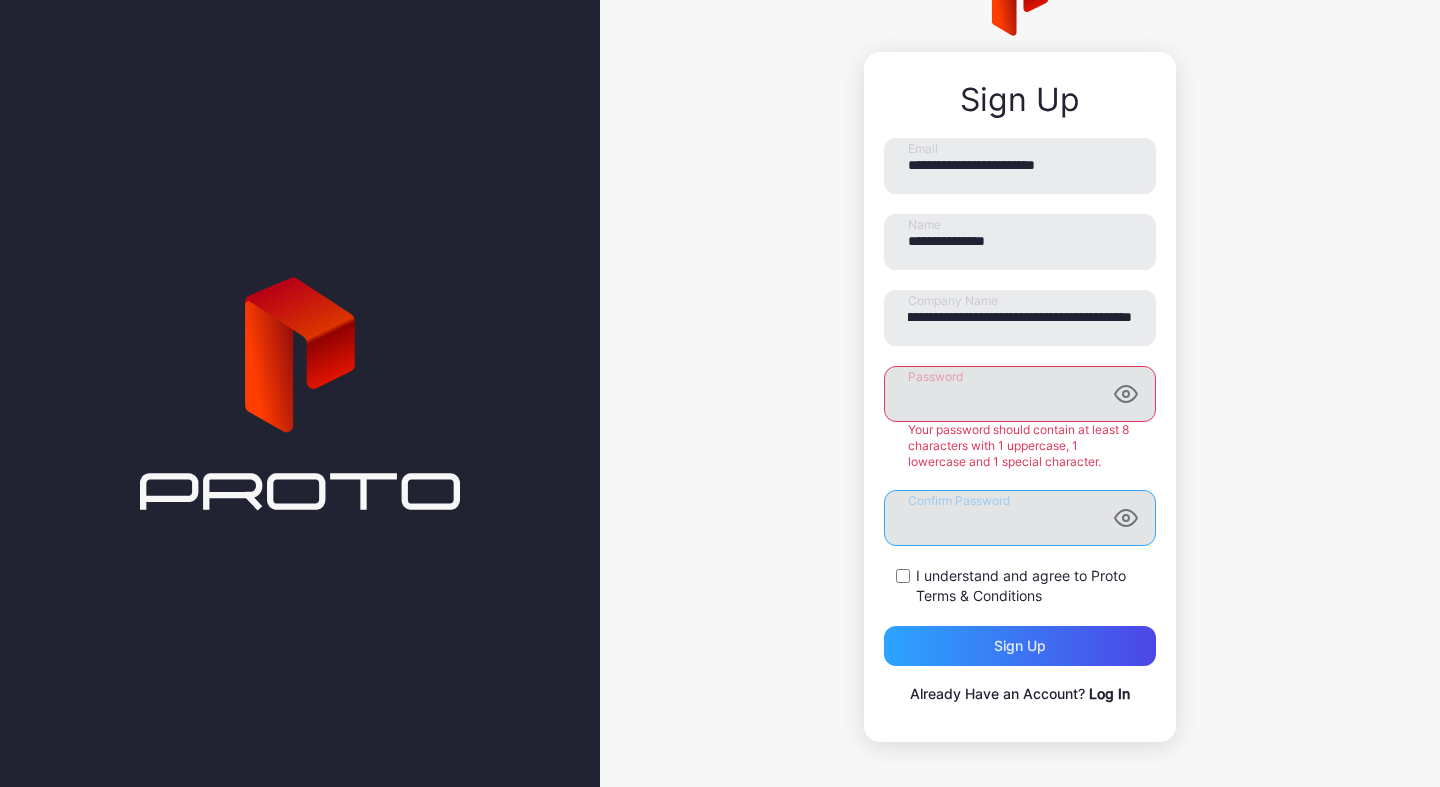 scroll, scrollTop: 96, scrollLeft: 0, axis: vertical 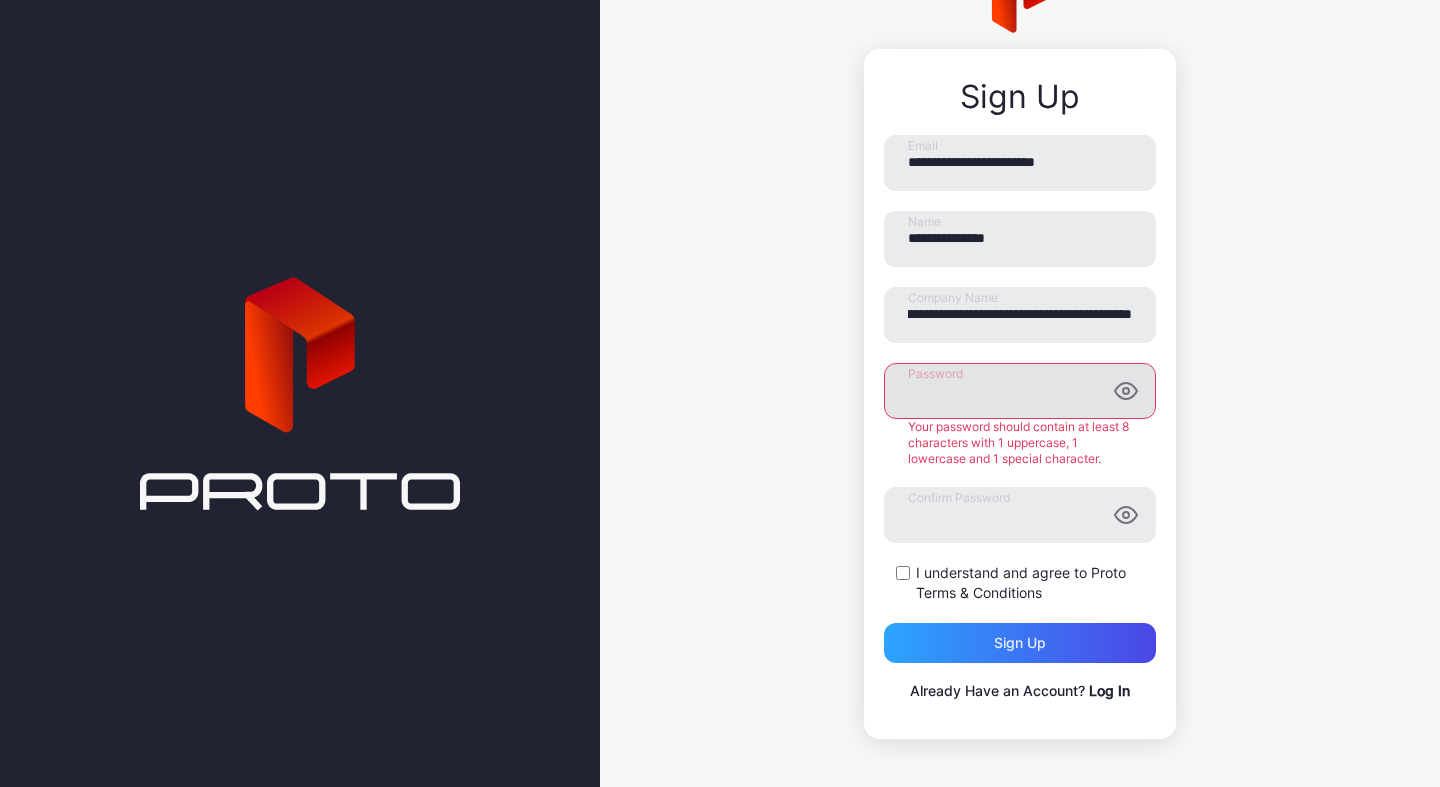 click on "I understand and agree to   Proto Terms & Conditions" at bounding box center (1036, 583) 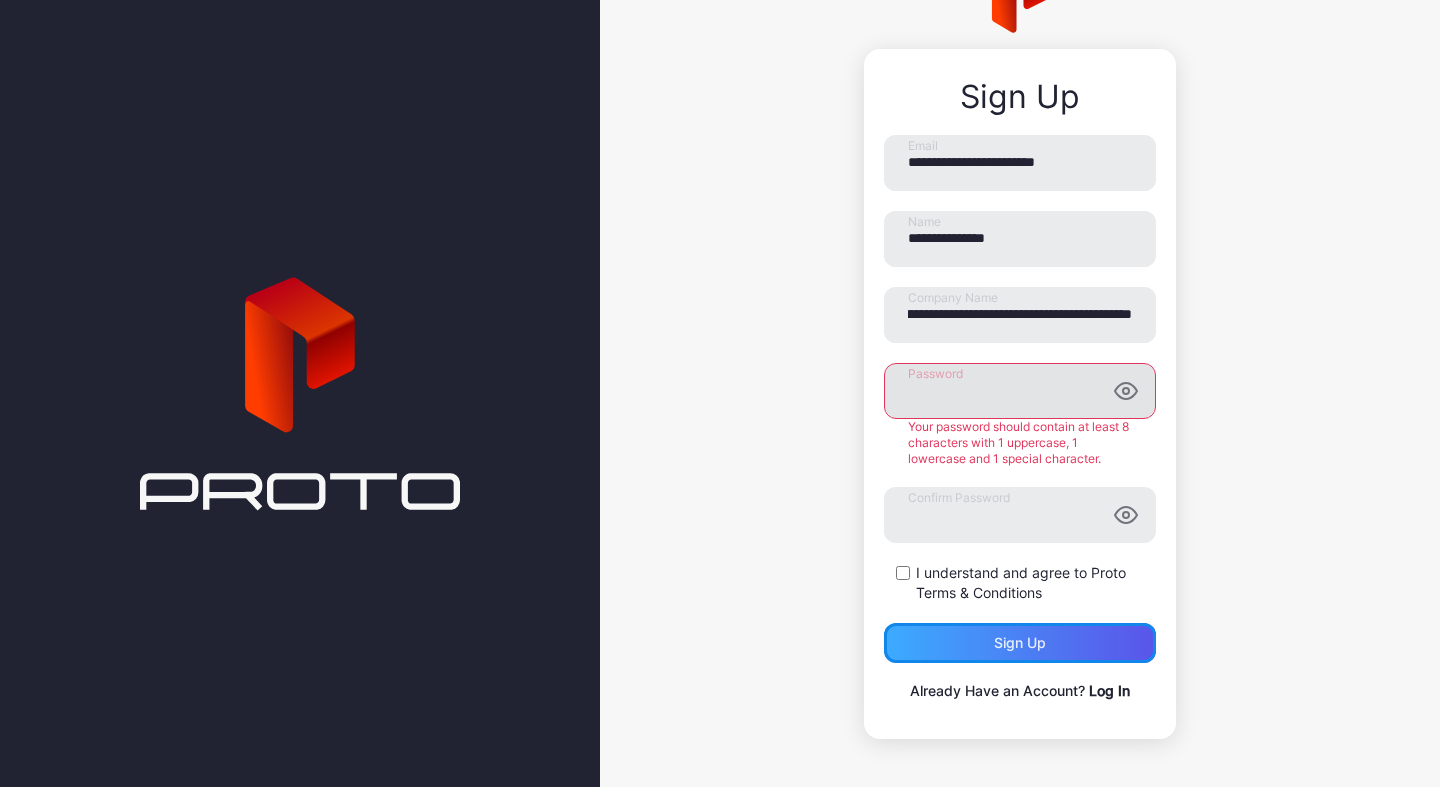 click on "Sign up" at bounding box center (1020, 643) 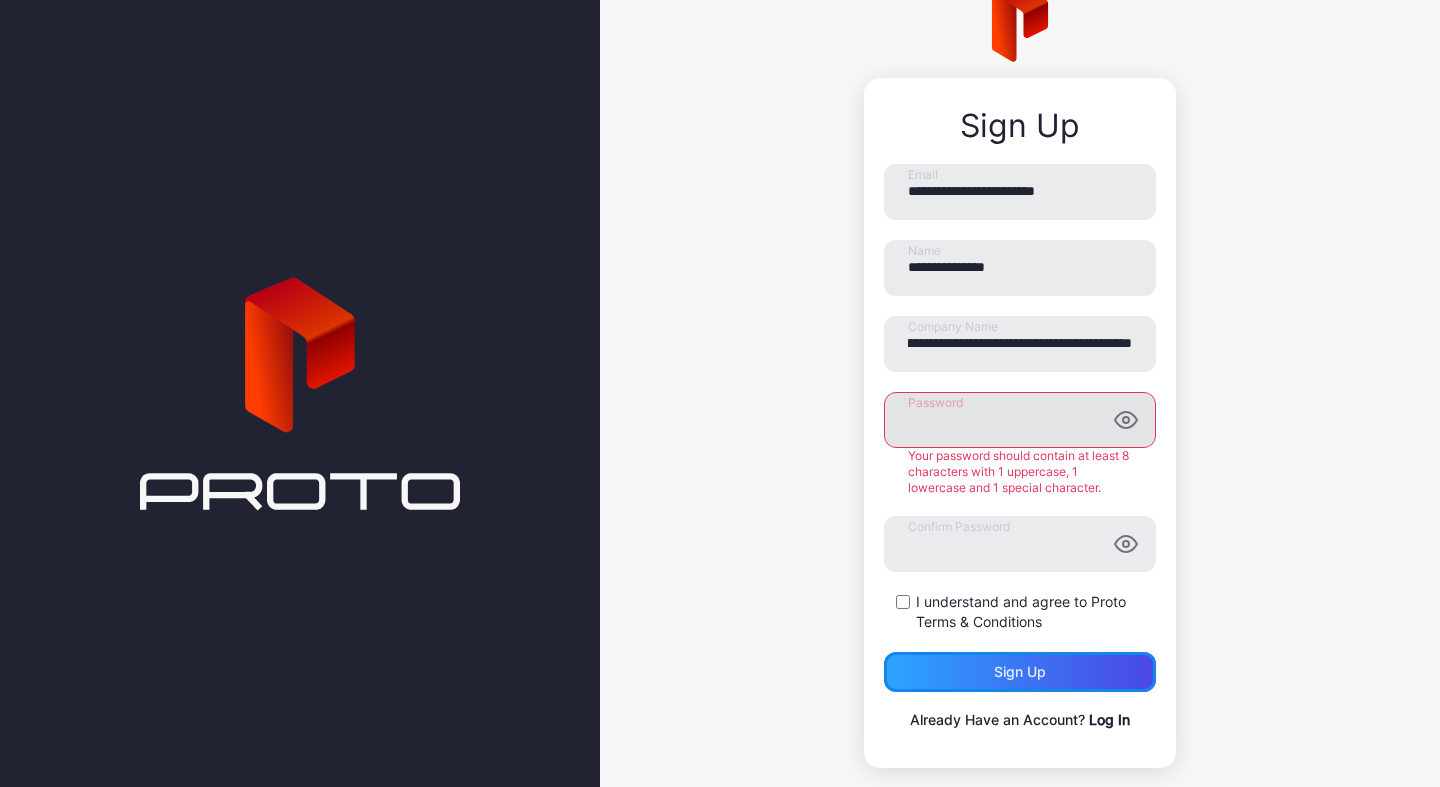 scroll, scrollTop: 56, scrollLeft: 0, axis: vertical 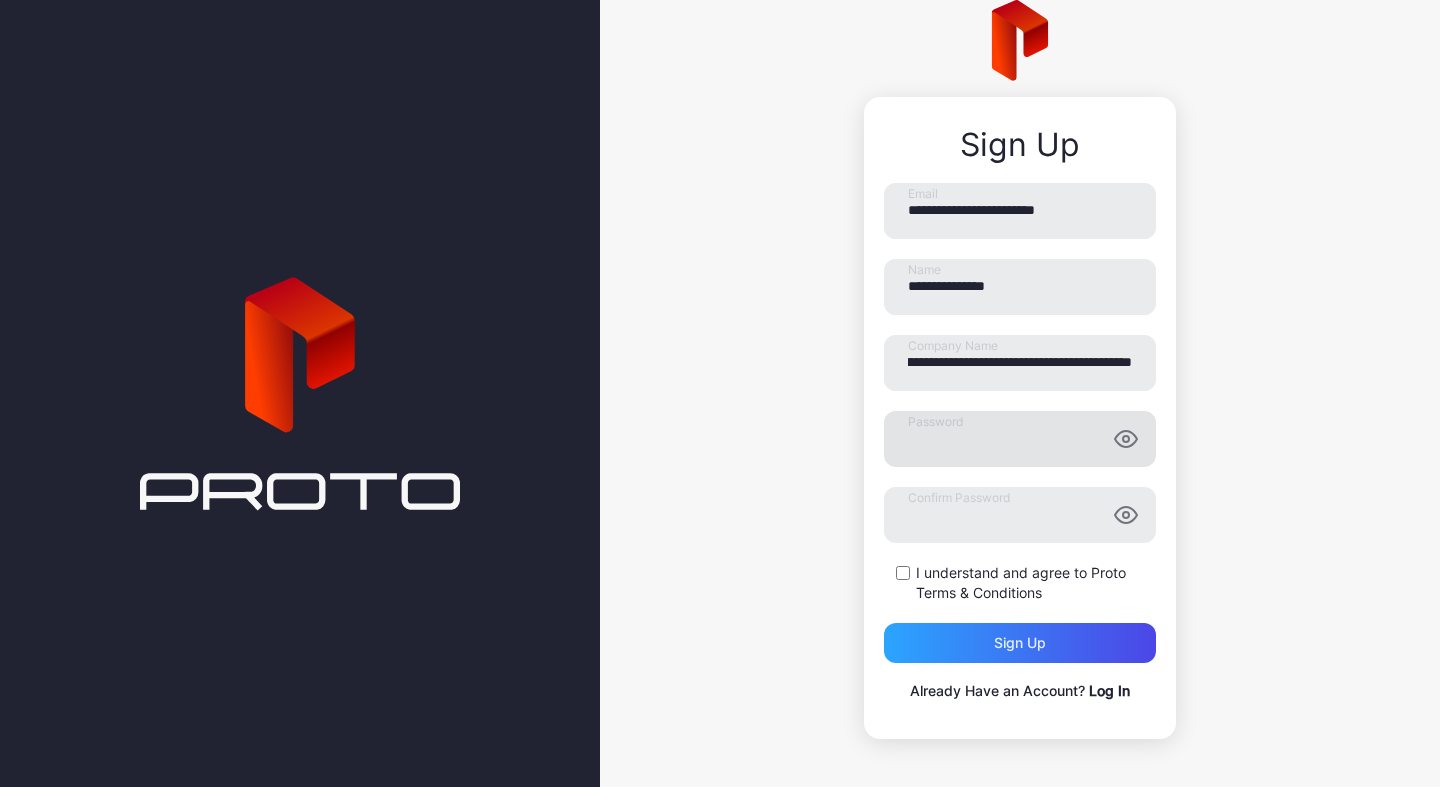 click on "**********" at bounding box center [1020, 369] 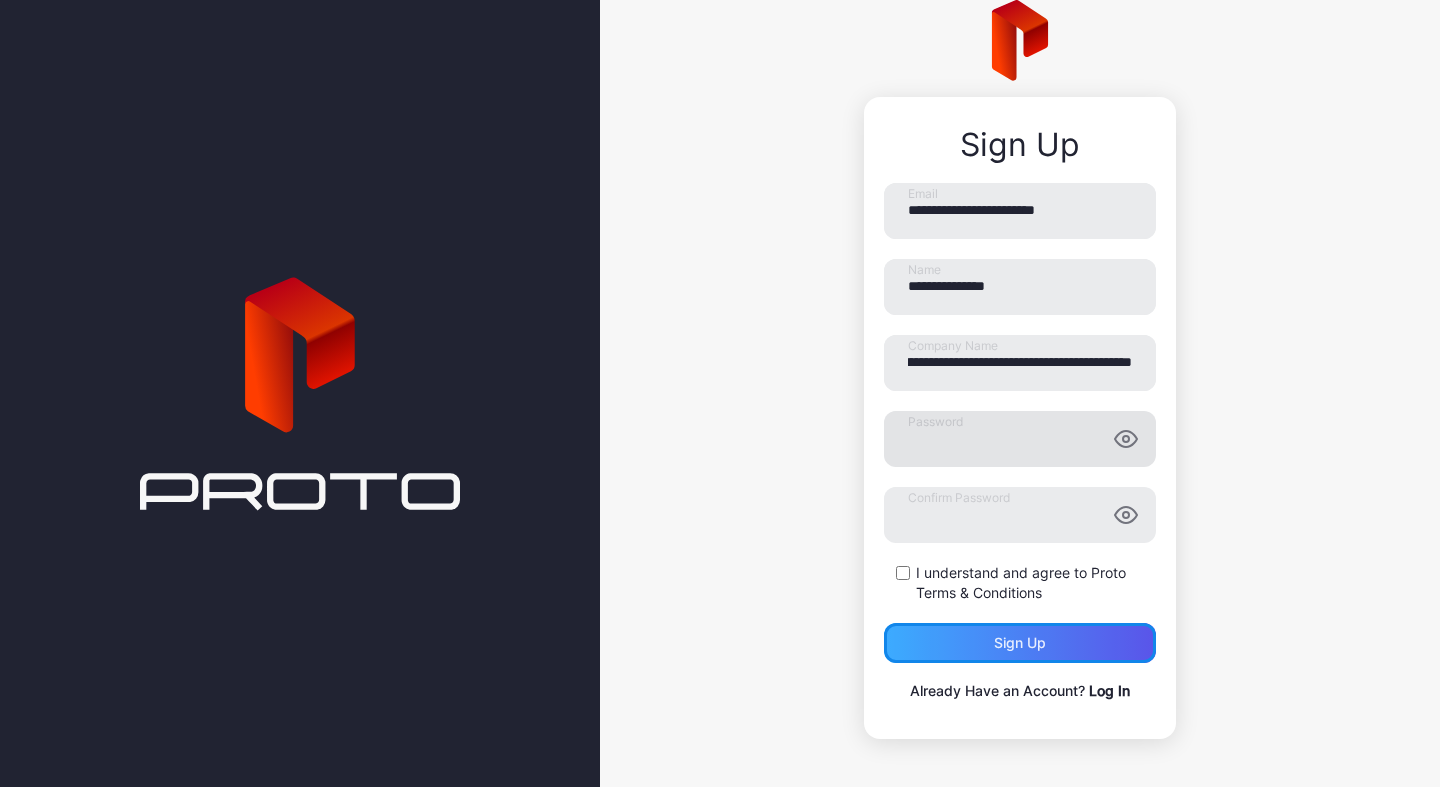 click on "Sign up" at bounding box center [1020, 643] 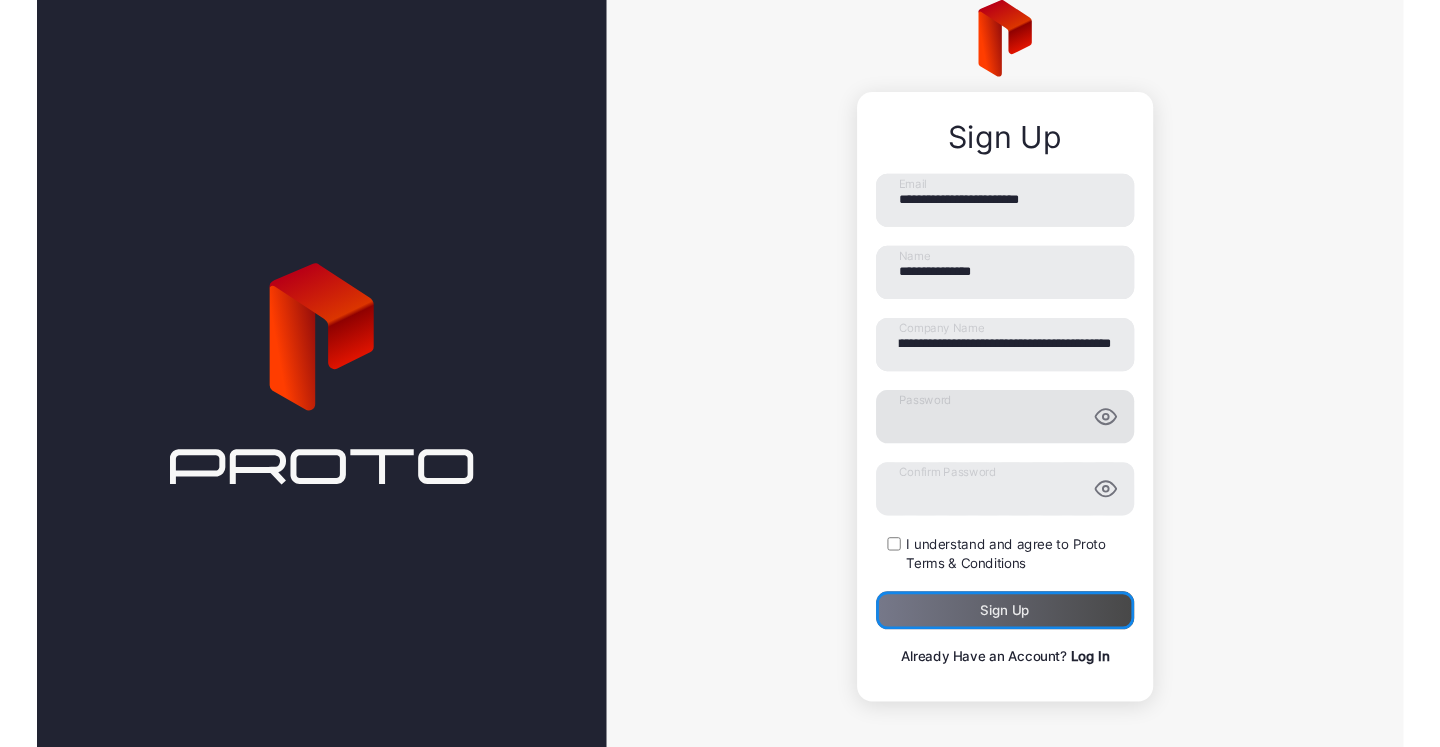 scroll, scrollTop: 0, scrollLeft: 0, axis: both 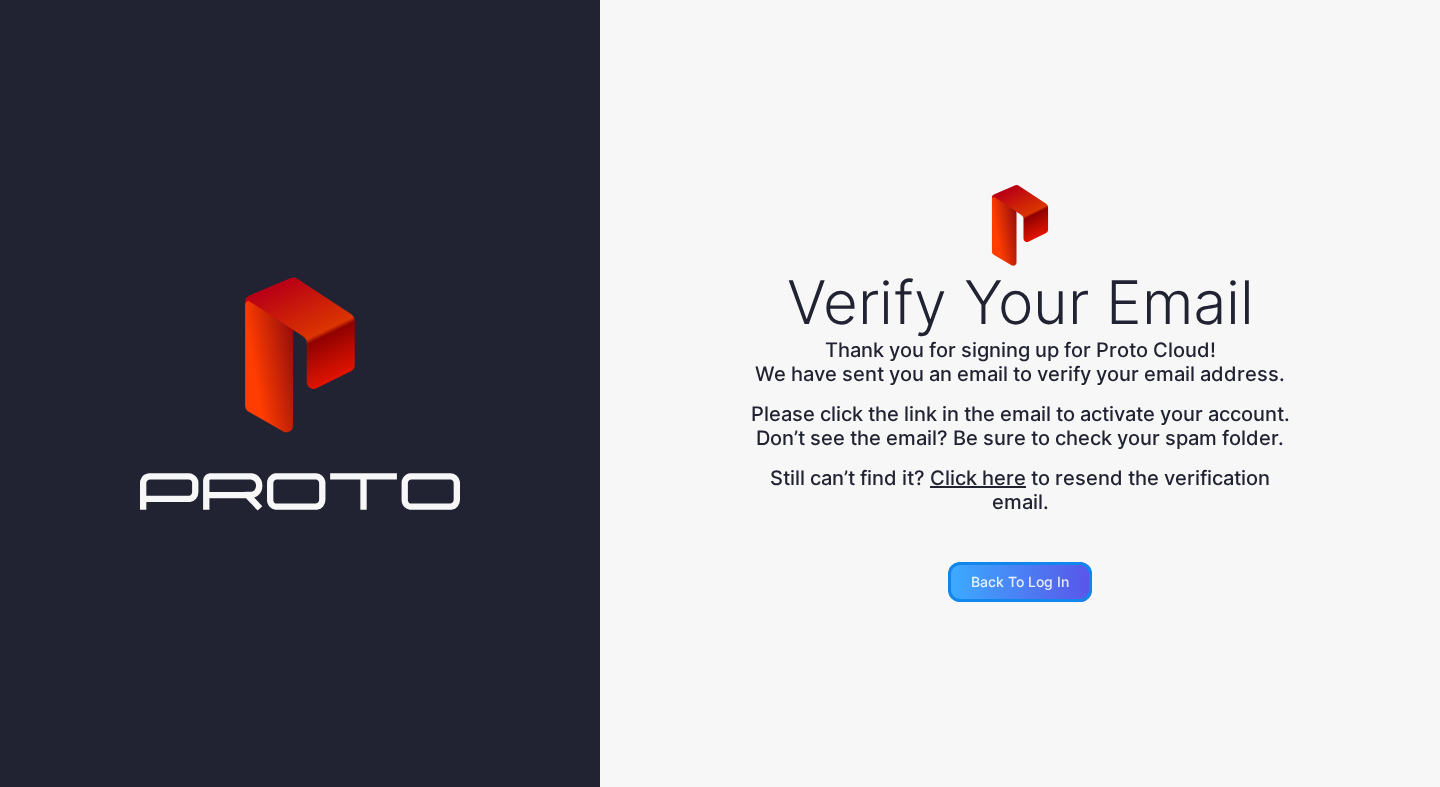 click on "Back to Log in" at bounding box center [1020, 582] 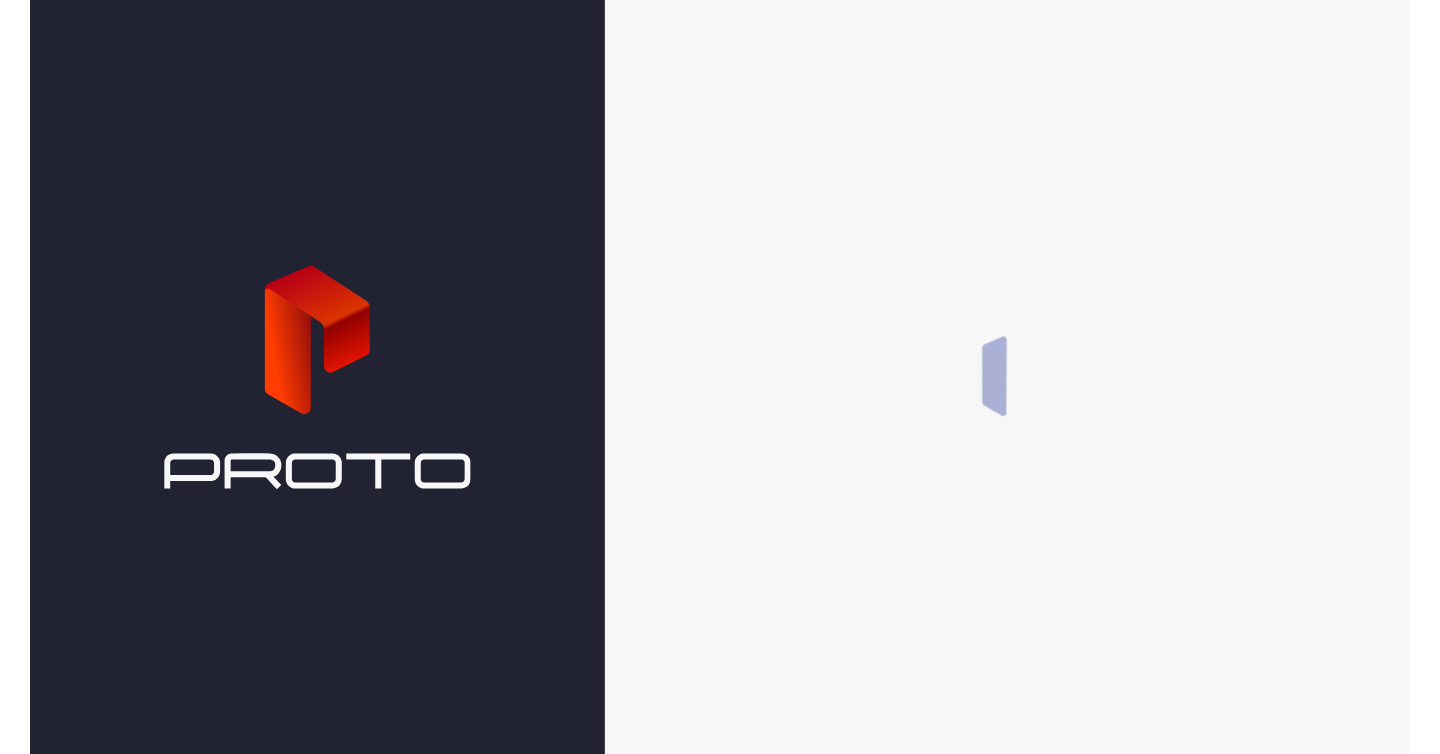 scroll, scrollTop: 0, scrollLeft: 0, axis: both 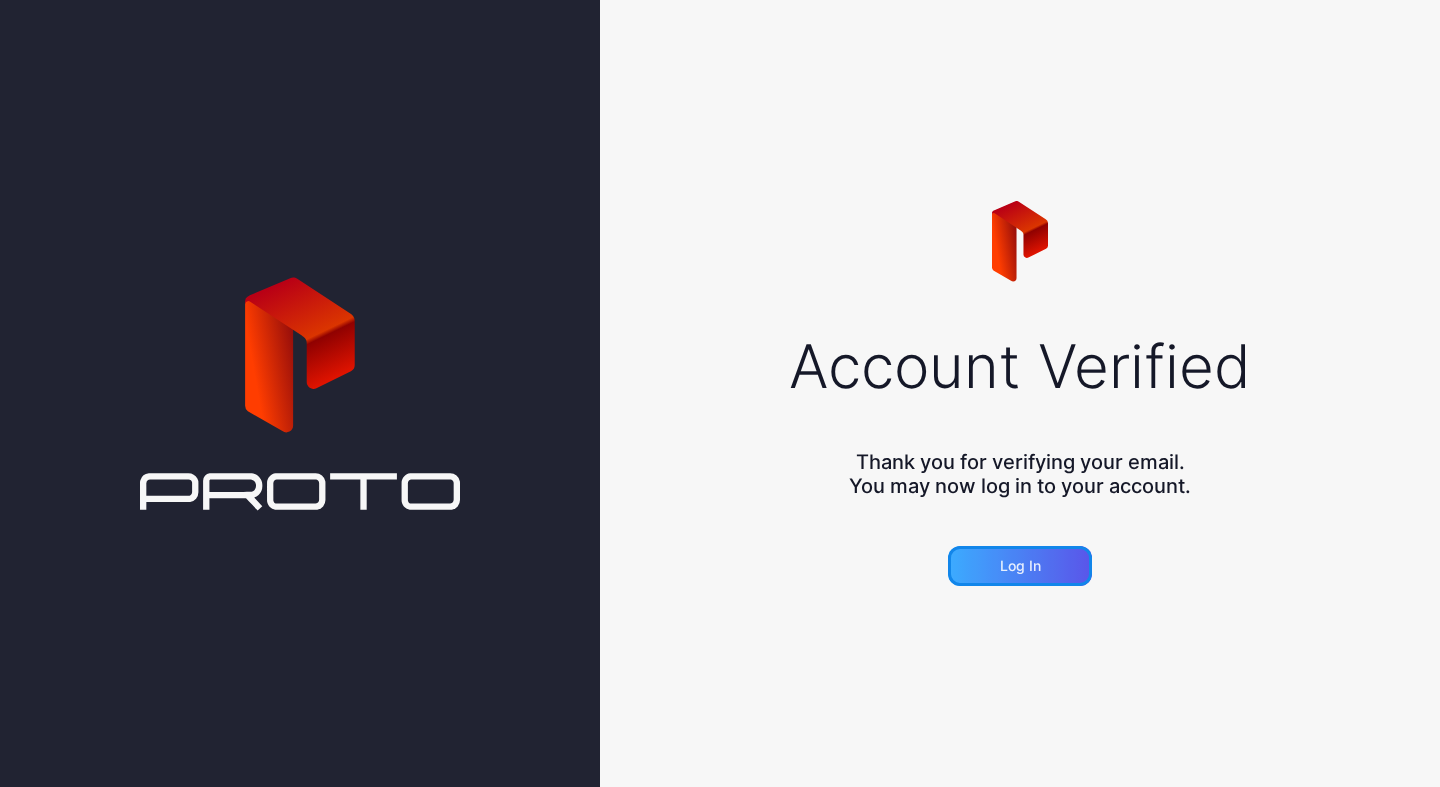 click on "Log in" at bounding box center [1020, 566] 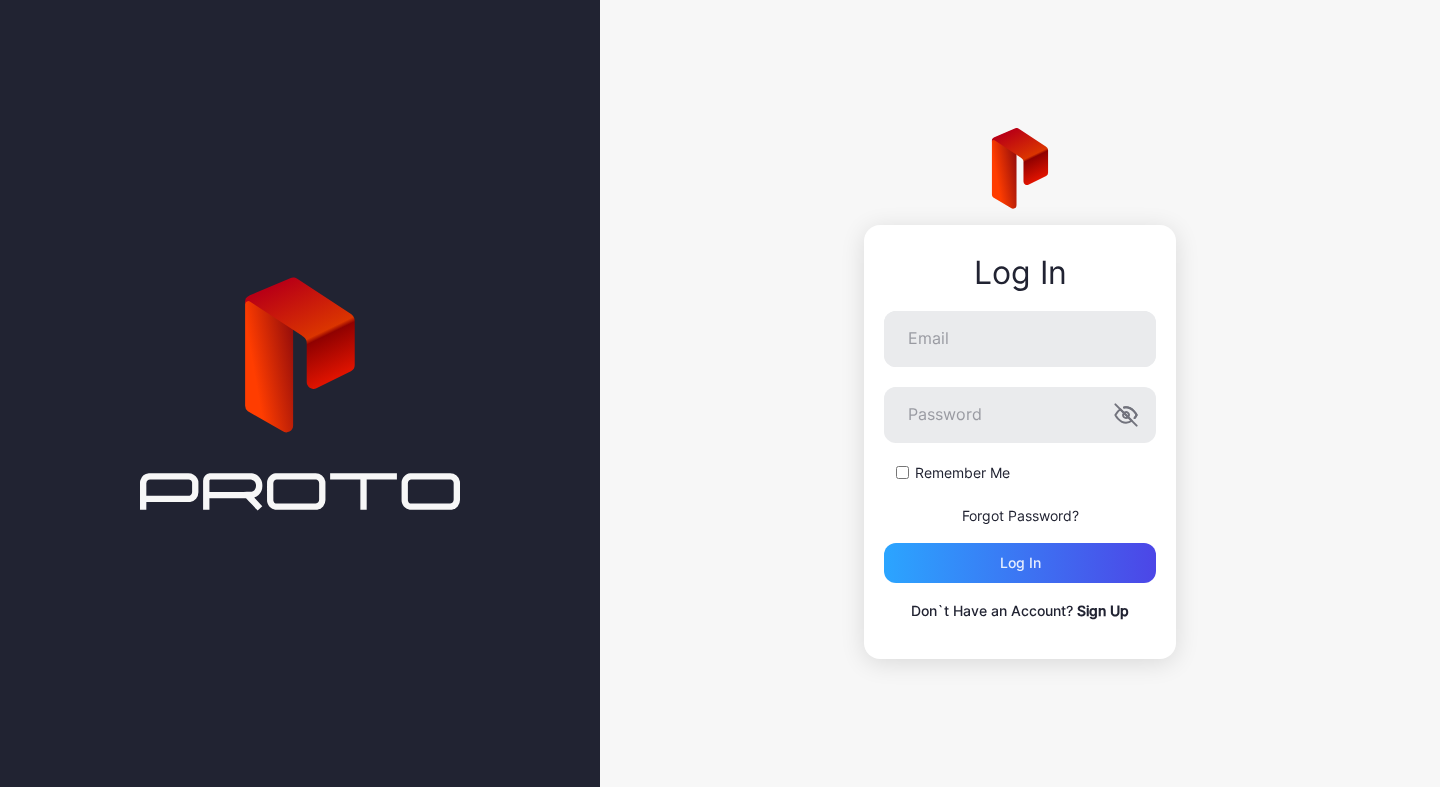 type on "**********" 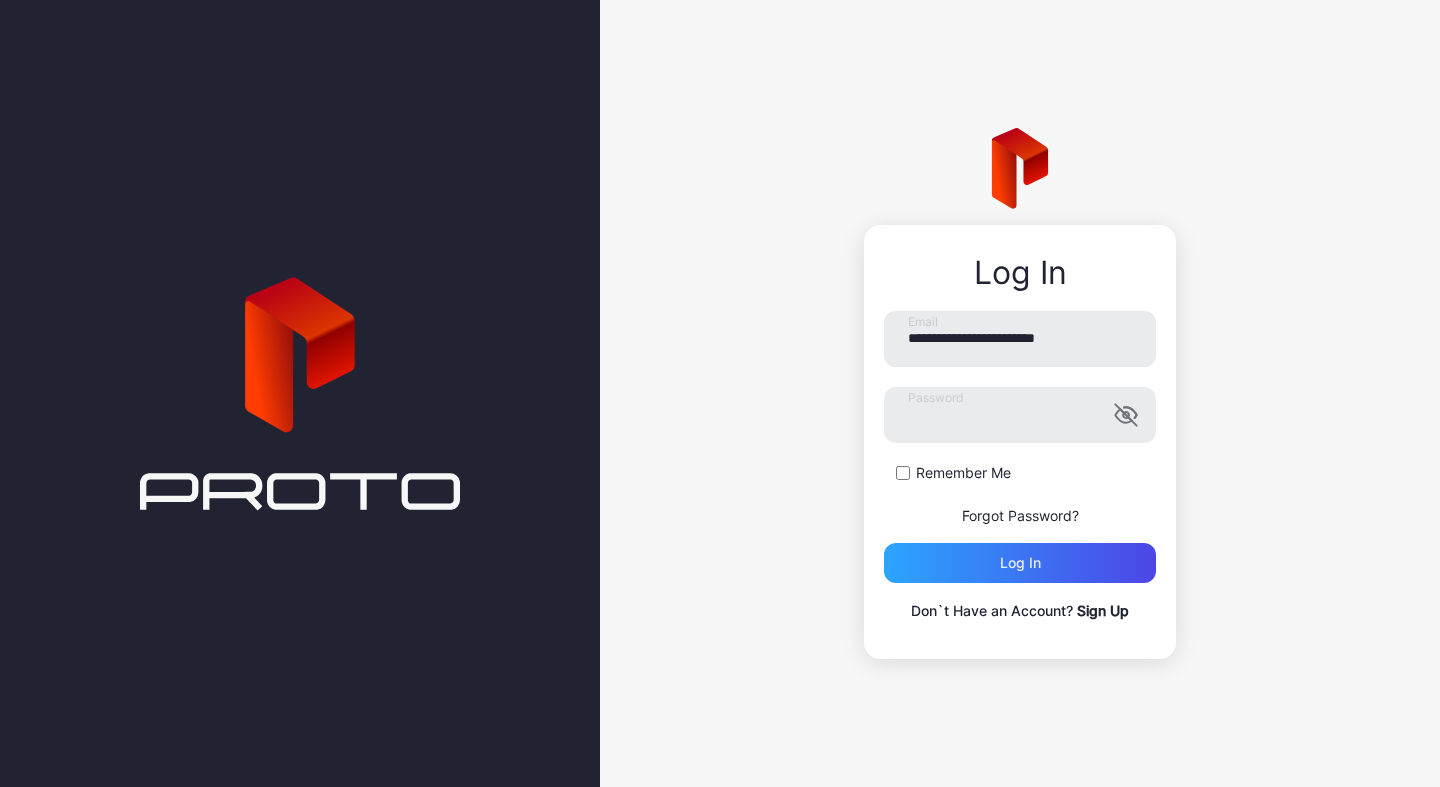 click on "**********" at bounding box center [1020, 447] 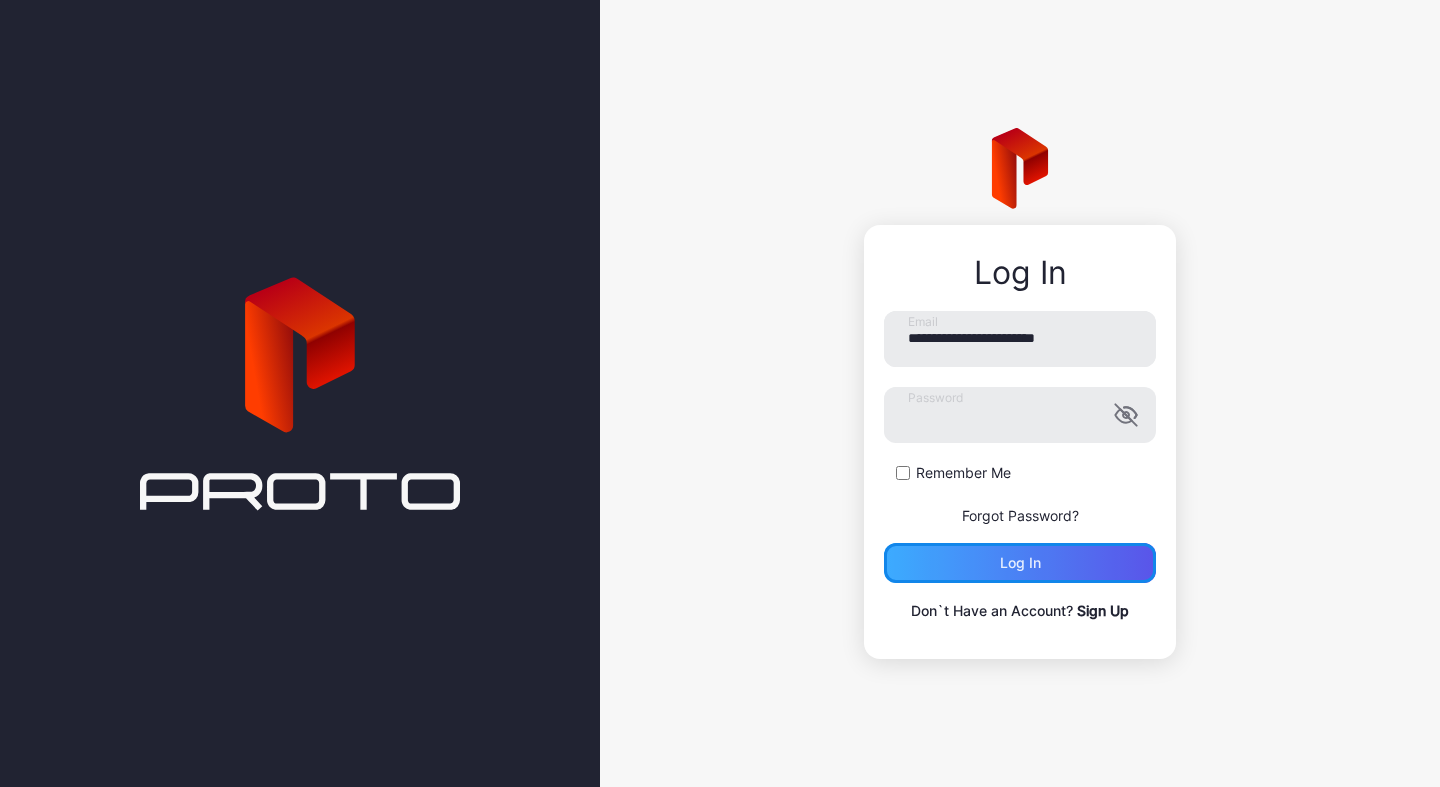 click on "Log in" at bounding box center [1020, 563] 